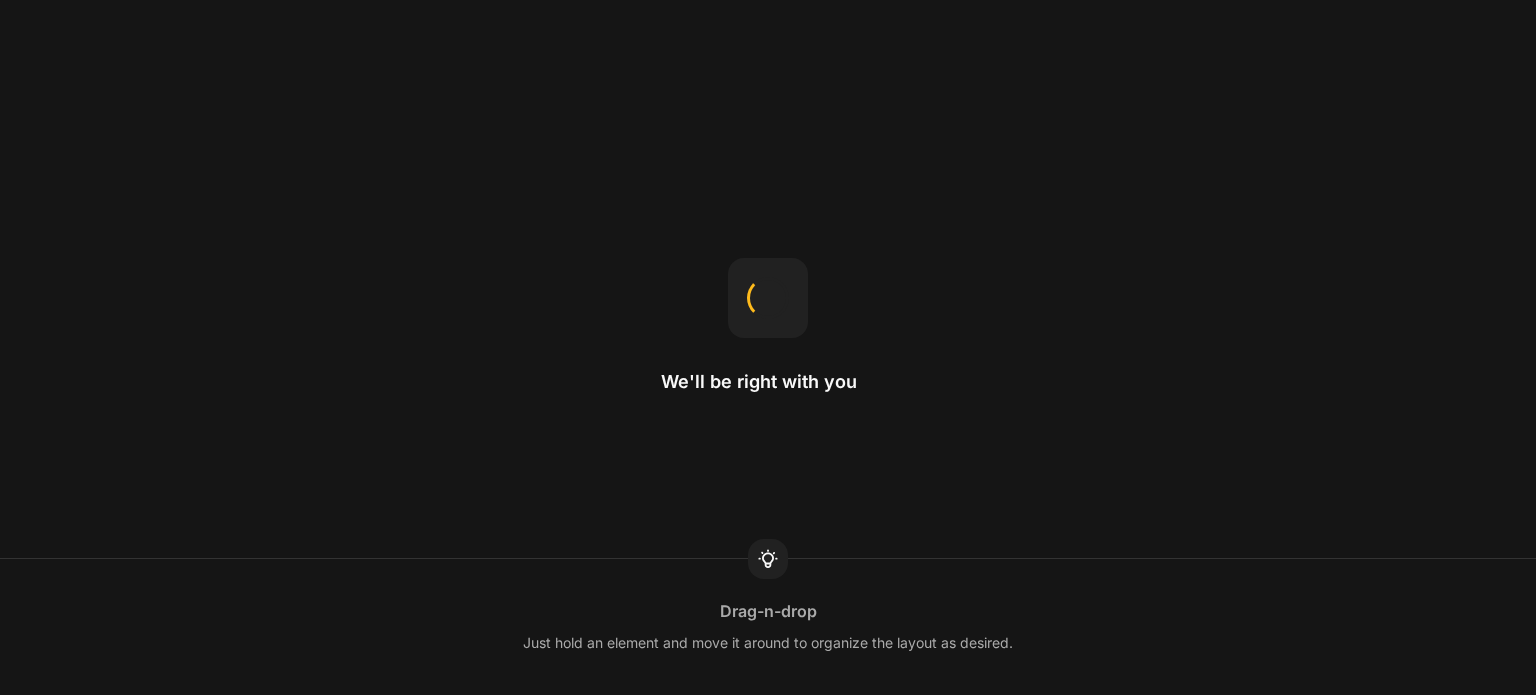 scroll, scrollTop: 0, scrollLeft: 0, axis: both 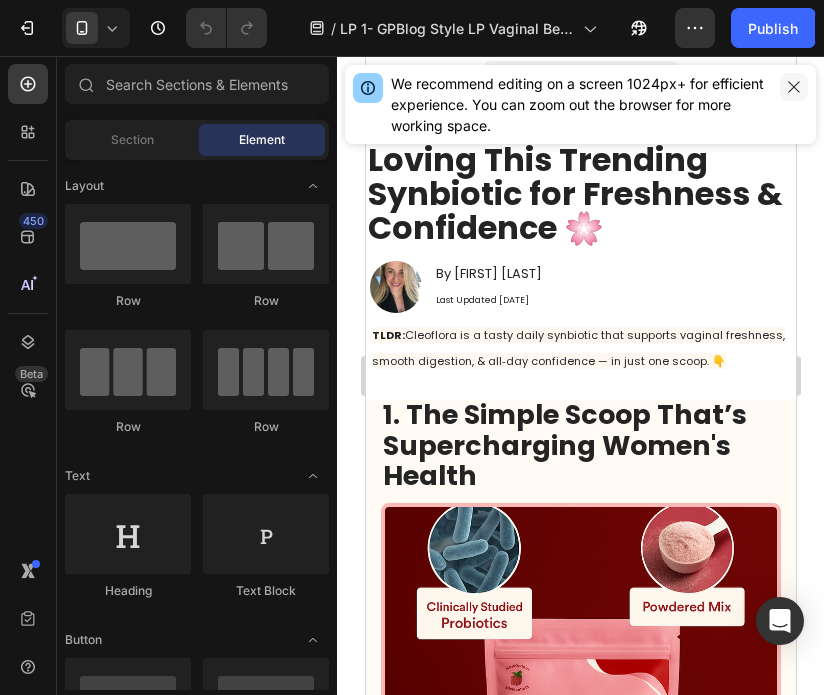 click 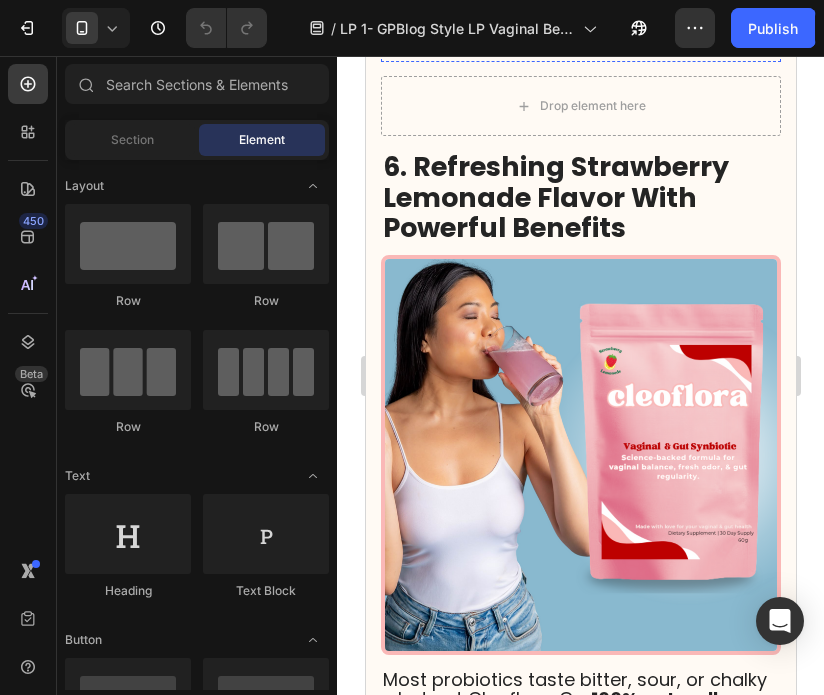 scroll, scrollTop: 4210, scrollLeft: 0, axis: vertical 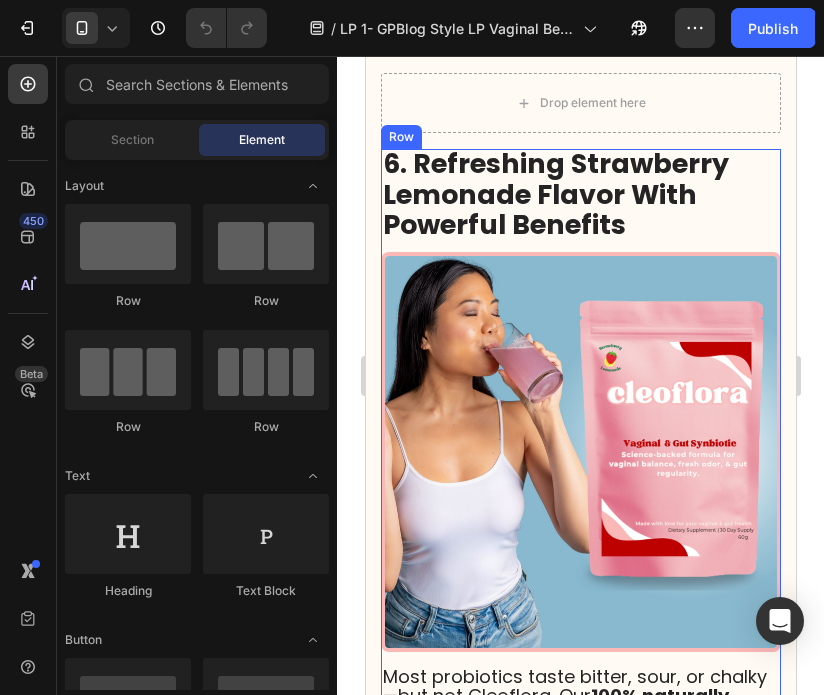 click on "6. Refreshing Strawberry Lemonade Flavor With Powerful Benefits Heading Image Most probiotics taste bitter, sour, or chalky—but not Cleoflora. Our  100% naturally flavored  strawberry lemonade is light, refreshing, and a treat to drink every day. It mixes easily in seconds with water or your favorite beverage—no clumps, no gritty texture, and no funky aftertaste. It's the perfect boost for anyone looking to improve their vaginal and gut wellness without sacirficing convenince or flavor! Text Block" at bounding box center [580, 516] 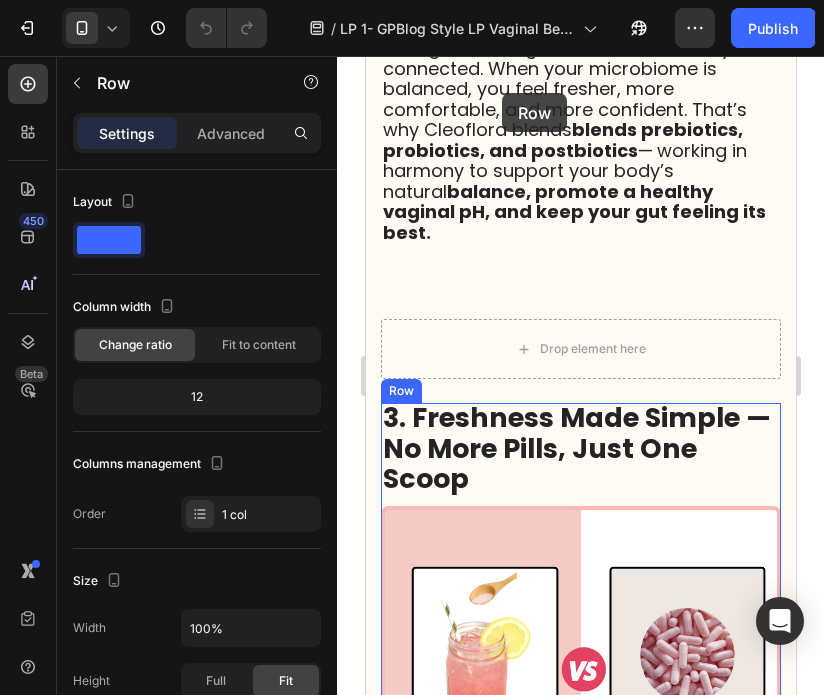 scroll, scrollTop: 1671, scrollLeft: 0, axis: vertical 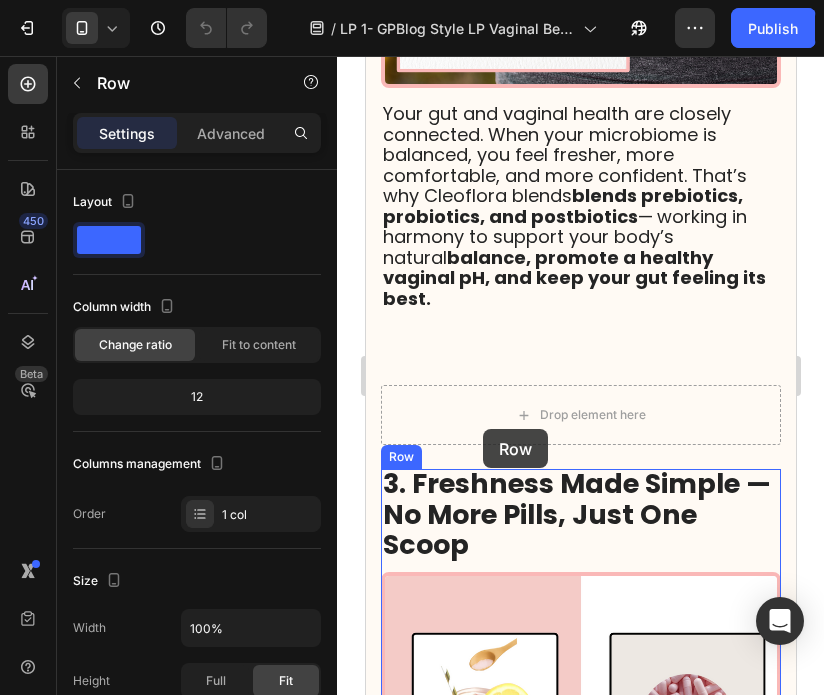 drag, startPoint x: 393, startPoint y: 120, endPoint x: 482, endPoint y: 429, distance: 321.56183 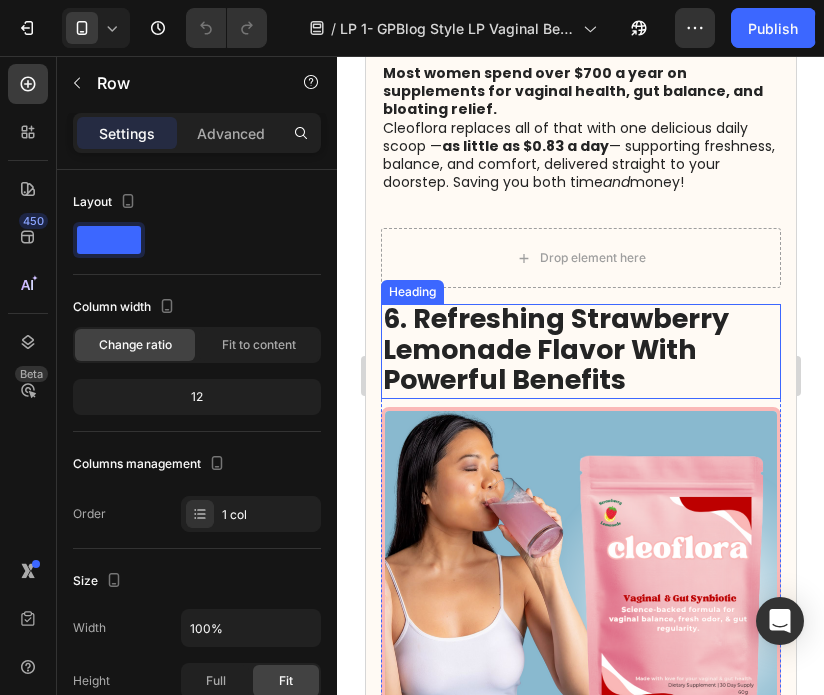 scroll, scrollTop: 4056, scrollLeft: 0, axis: vertical 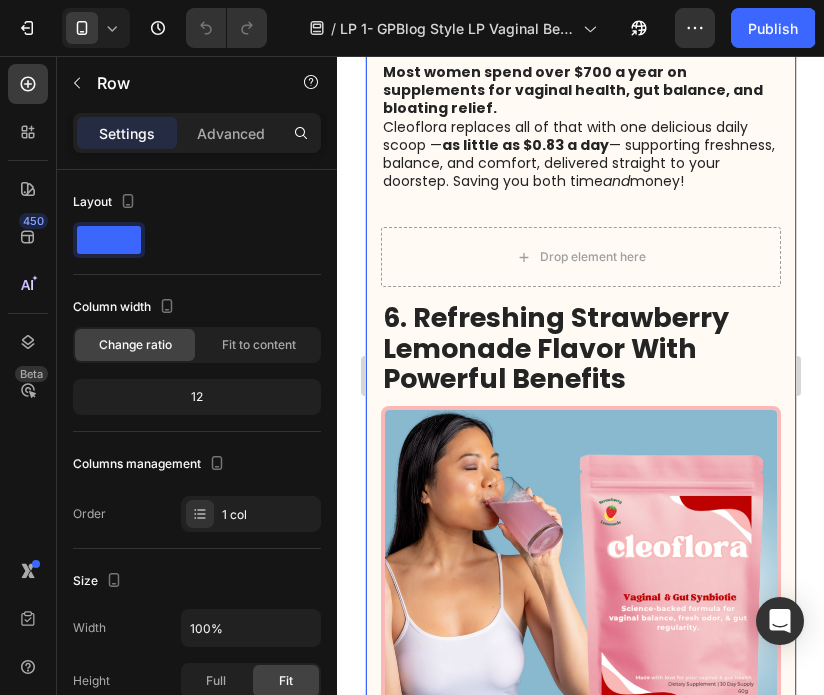 click on "5. It Simplifies Your Morning Routine and Saves You $400+. Heading Image Most women spend over $700 a year on supplements for vaginal health, gut balance, and bloating relief. Cleoflora replaces all of that with one delicious daily scoop —  as little as $0.83 a day  — supporting freshness, balance, and comfort, delivered straight to your doorstep. Saving you both time  and  money! Text Block Row
Drop element here Row 6. Refreshing Strawberry Lemonade Flavor With Powerful Benefits Heading Image Most probiotics taste bitter, sour, or chalky—but not Cleoflora. Our  100% naturally flavored  strawberry lemonade is light, refreshing, and a treat to drink every day. It mixes easily in seconds with water or your favorite beverage—no clumps, no gritty texture, and no funky aftertaste. It's the perfect boost for anyone looking to improve their vaginal and gut wellness without sacirficing convenince or flavor! Text Block Row
Drop element here Row Heading Image Text Block Row" at bounding box center (580, 724) 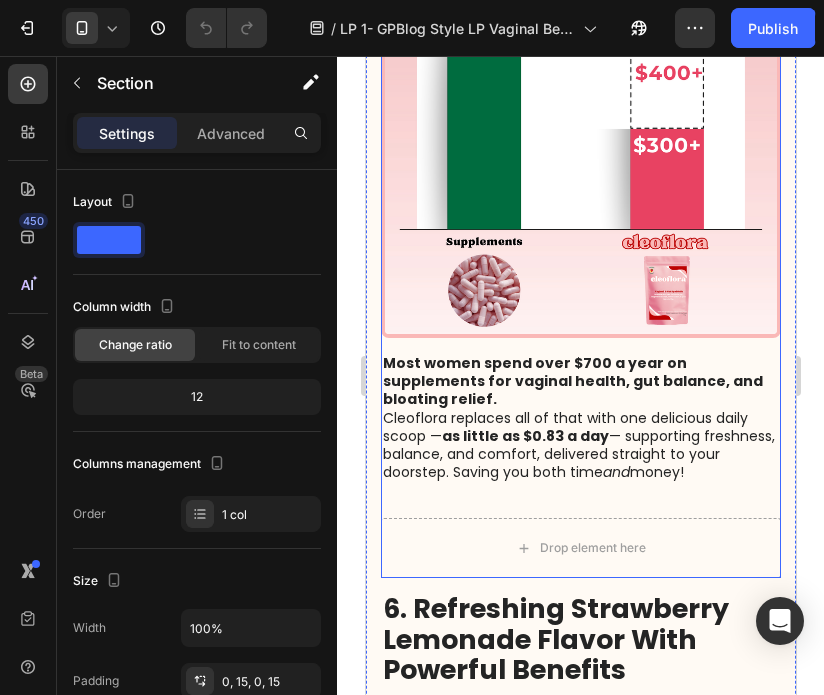 scroll, scrollTop: 3764, scrollLeft: 0, axis: vertical 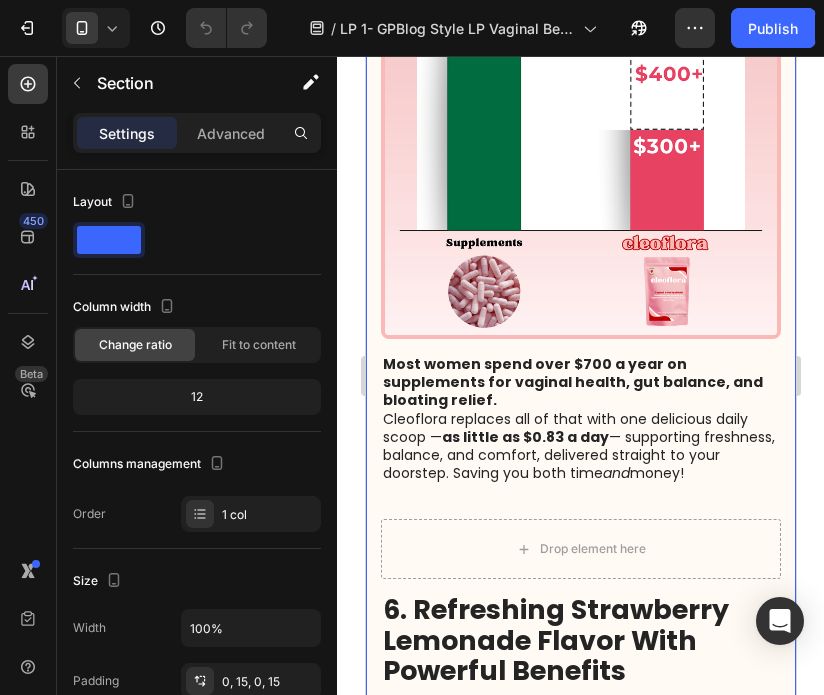 click on "5. It Simplifies Your Morning Routine and Saves You $400+. Heading Image Most women spend over $700 a year on supplements for vaginal health, gut balance, and bloating relief. Cleoflora replaces all of that with one delicious daily scoop —  as little as $0.83 a day  — supporting freshness, balance, and comfort, delivered straight to your doorstep. Saving you both time  and  money! Text Block Row
Drop element here Row 6. Refreshing Strawberry Lemonade Flavor With Powerful Benefits Heading Image Most probiotics taste bitter, sour, or chalky—but not Cleoflora. Our  100% naturally flavored  strawberry lemonade is light, refreshing, and a treat to drink every day. It mixes easily in seconds with water or your favorite beverage—no clumps, no gritty texture, and no funky aftertaste. It's the perfect boost for anyone looking to improve their vaginal and gut wellness without sacirficing convenince or flavor! Text Block Row
Drop element here Row Heading Image Text Block Row" at bounding box center [580, 1016] 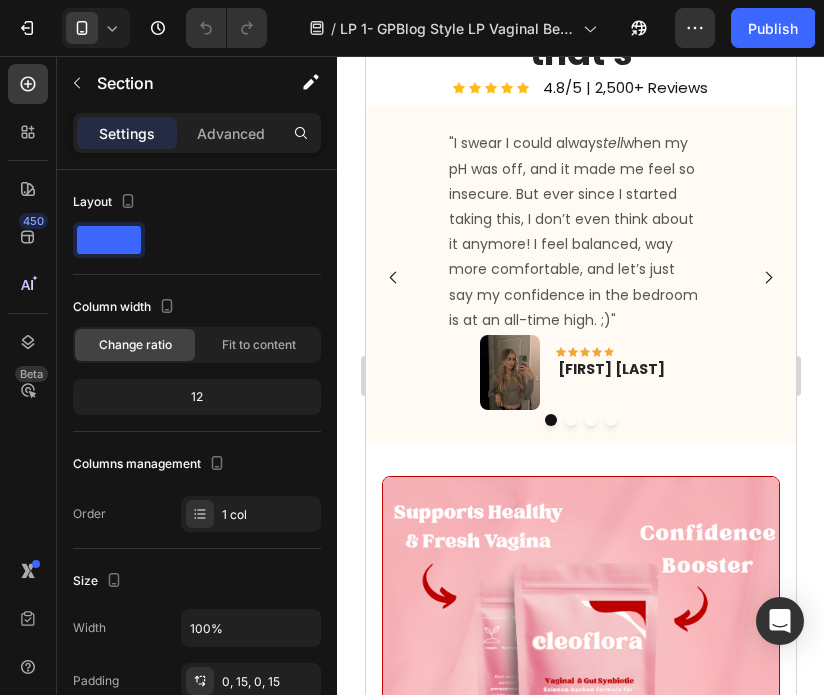 scroll, scrollTop: 5980, scrollLeft: 0, axis: vertical 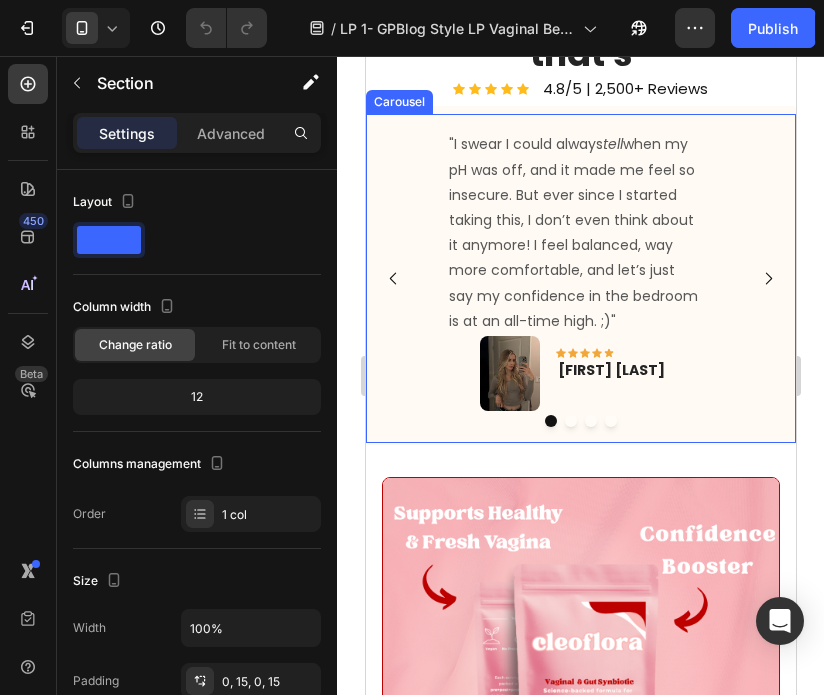 click at bounding box center (570, 421) 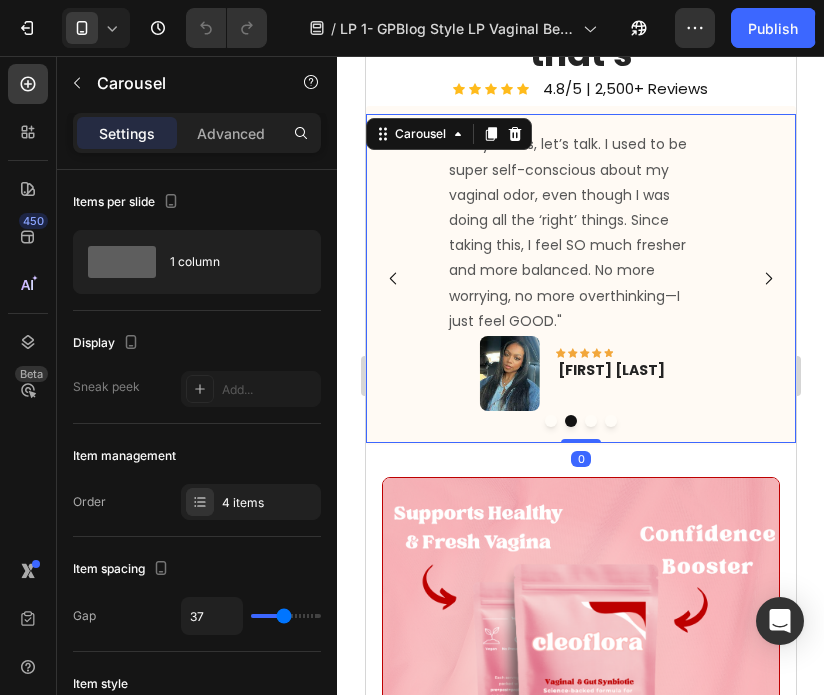 click at bounding box center [590, 421] 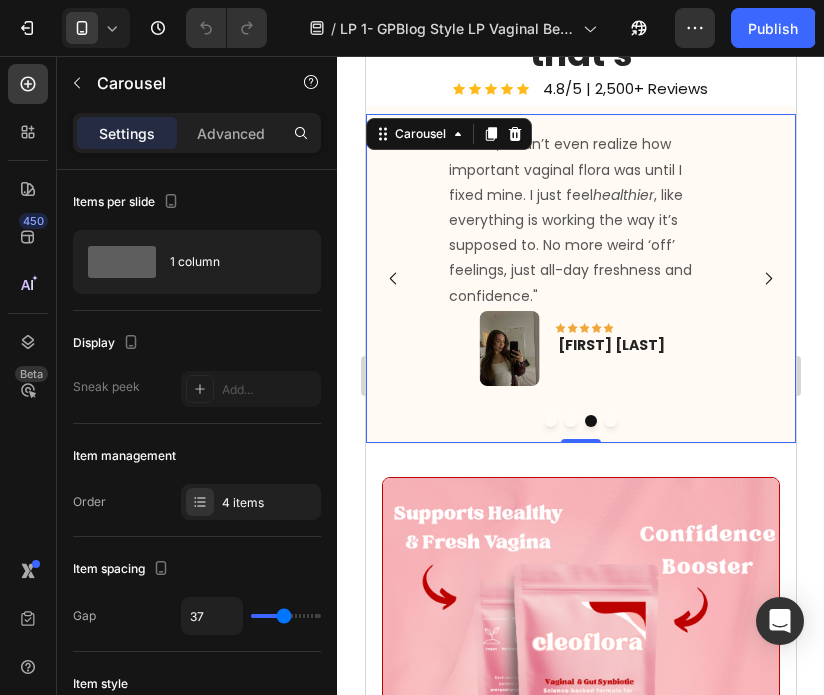 click on "[FIRST] [LAST]" at bounding box center (572, 278) 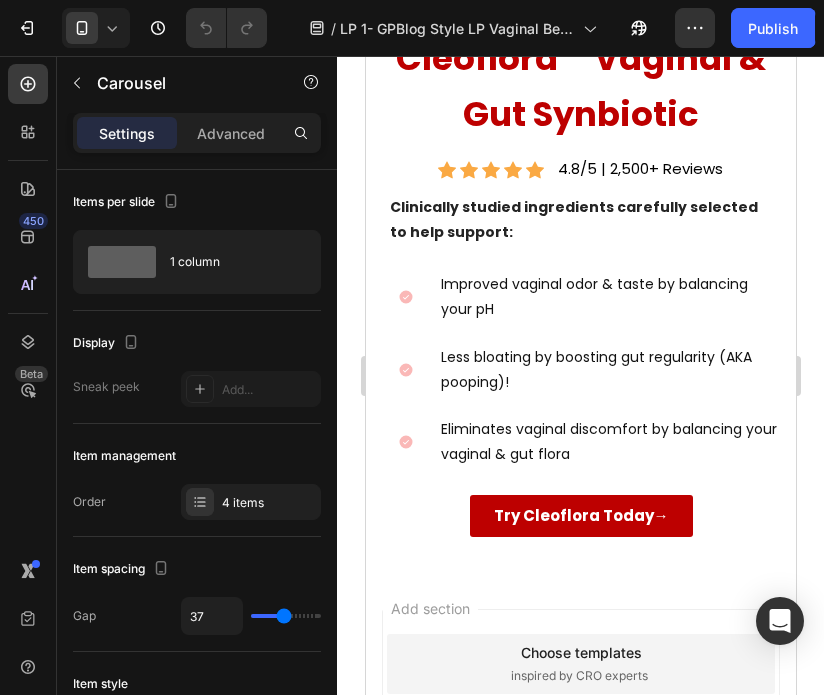 scroll, scrollTop: 6828, scrollLeft: 0, axis: vertical 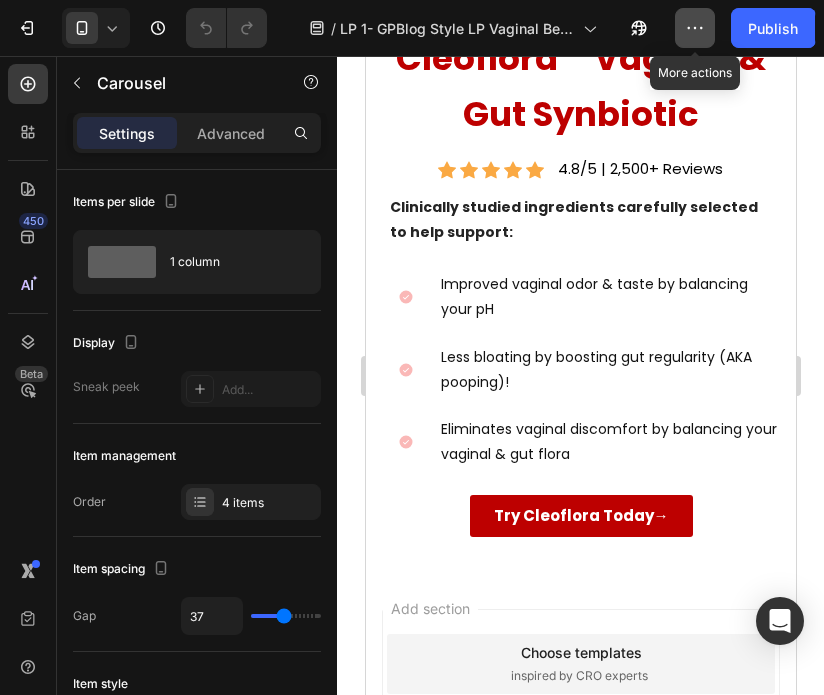 click 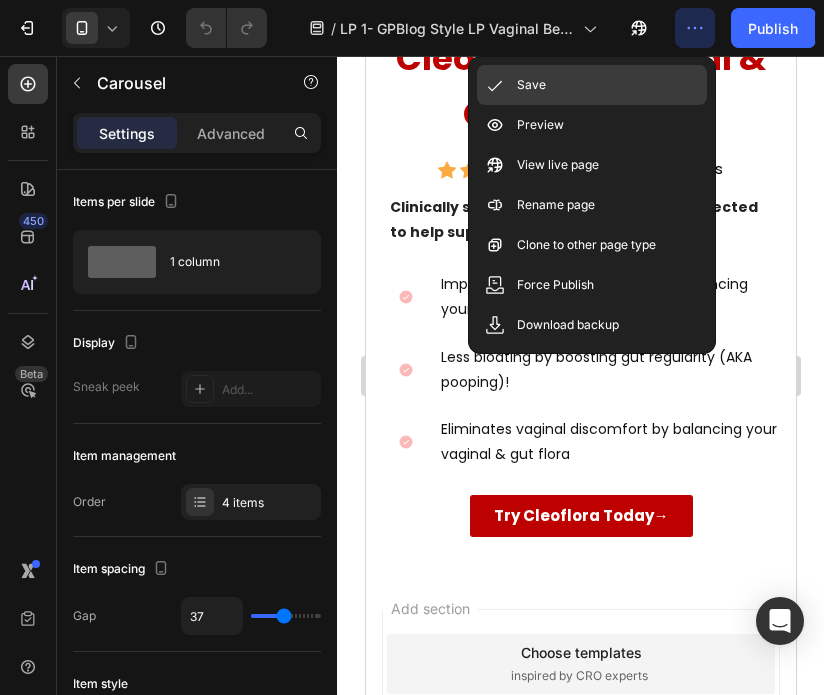click on "Save" 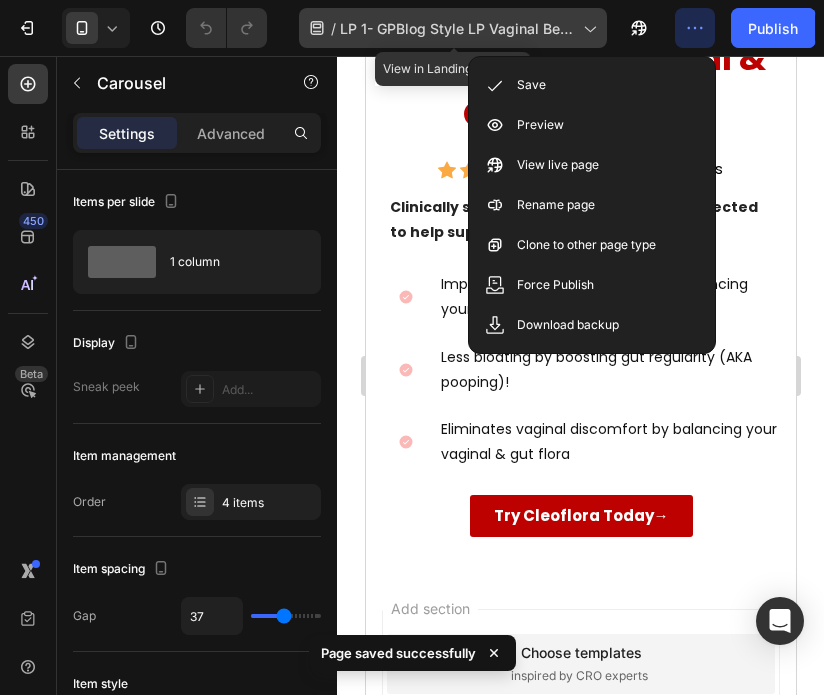 click on "LP 1- GPBlog Style LP Vaginal Benefits Only- Mar 28, 11:12:34" at bounding box center [457, 28] 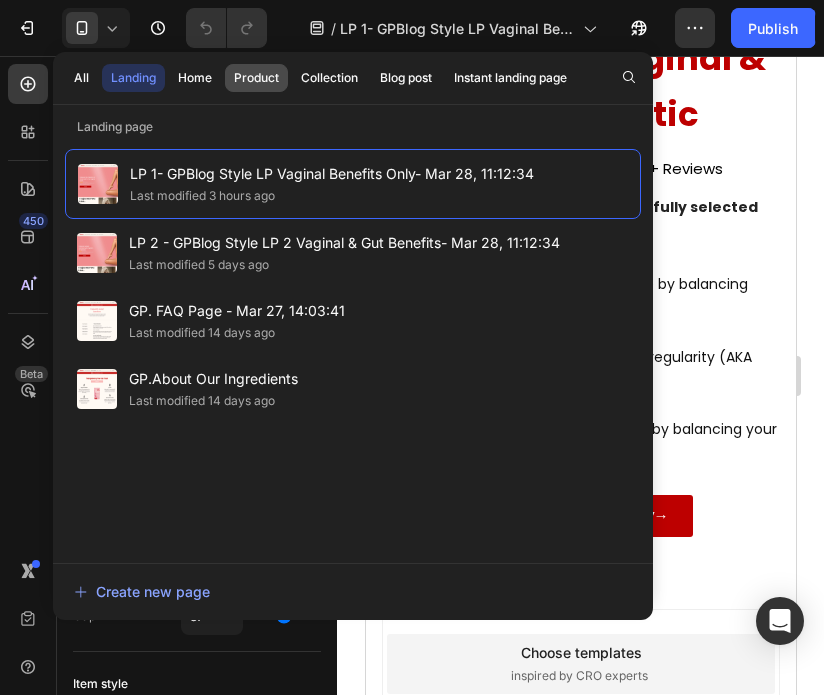 click on "Product" at bounding box center (256, 78) 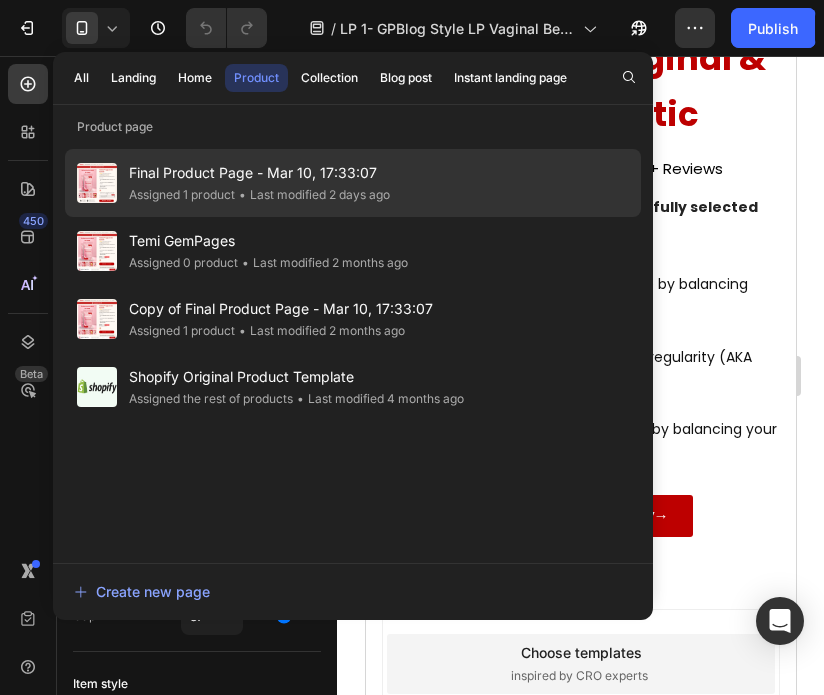 click on "Assigned 1 product" 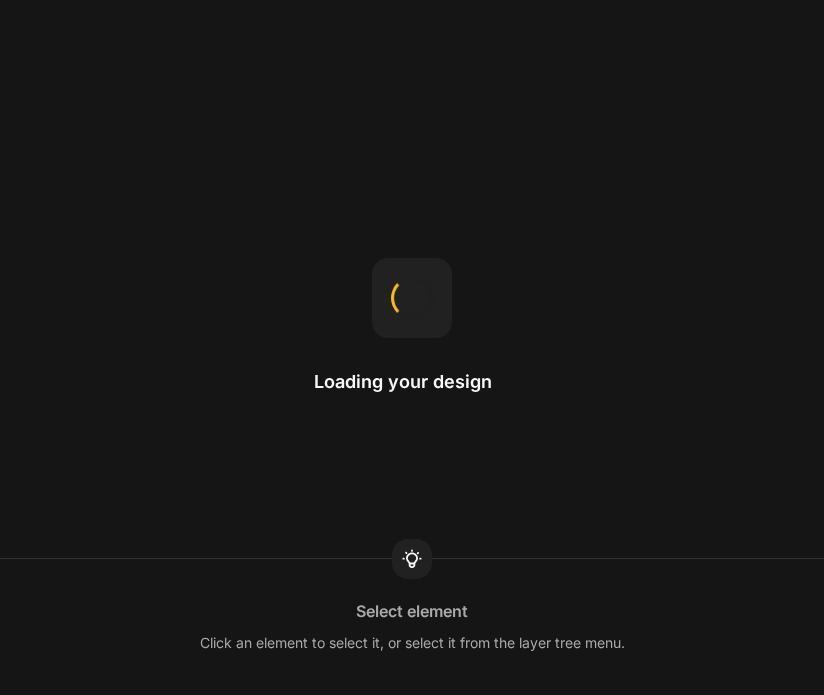 scroll, scrollTop: 0, scrollLeft: 0, axis: both 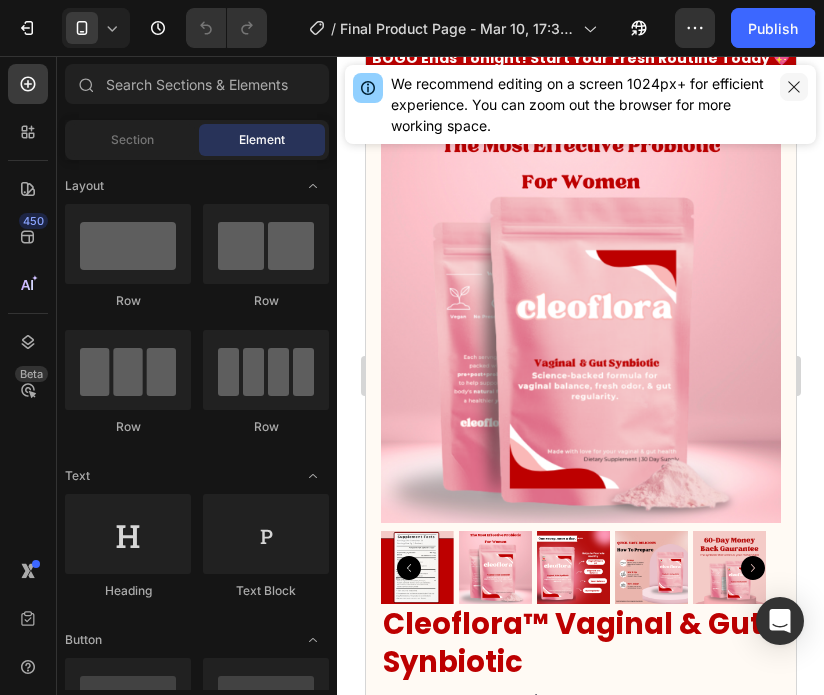 click 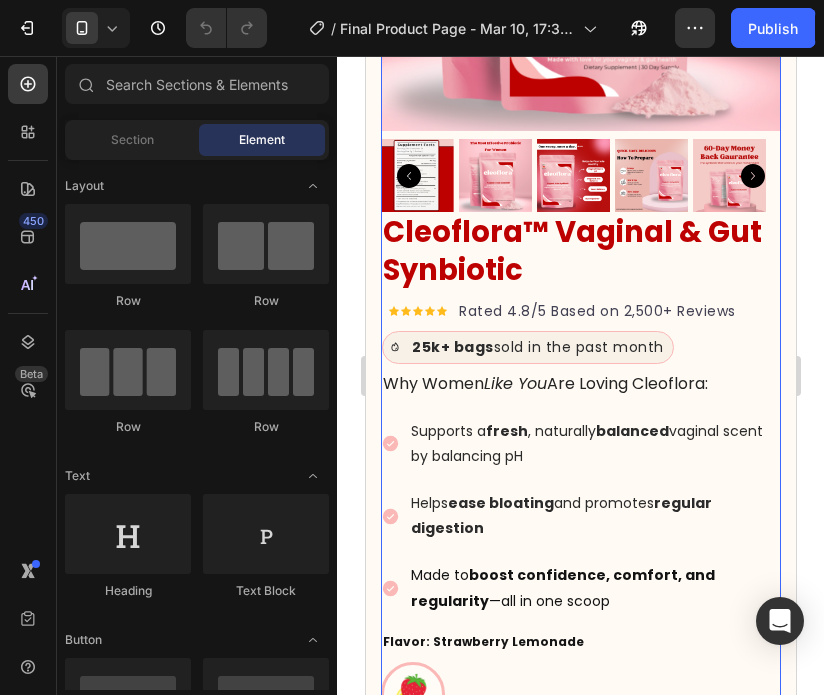 scroll, scrollTop: 456, scrollLeft: 0, axis: vertical 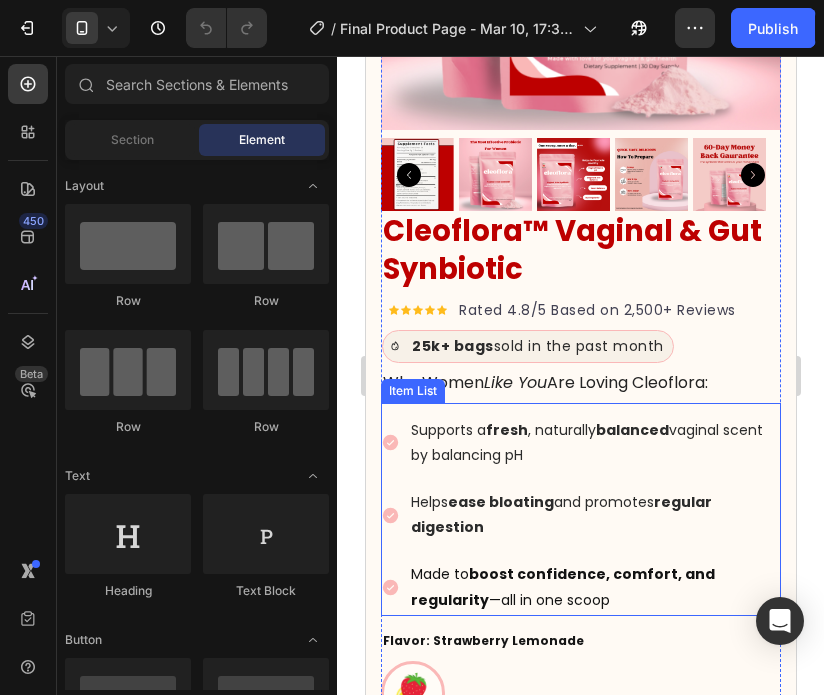 click on "Supports a  fresh , naturally  balanced  vaginal scent by balancing pH" at bounding box center (586, 442) 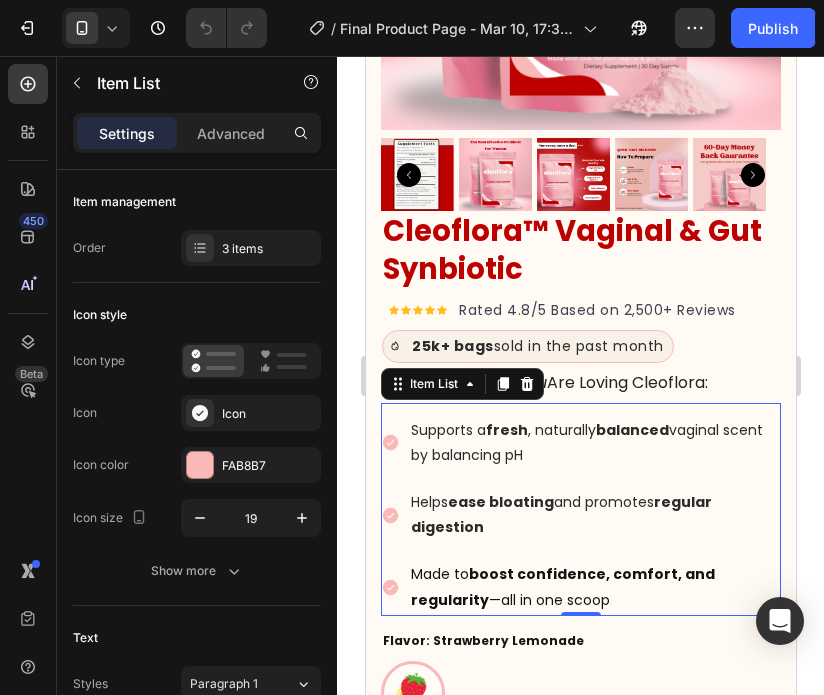 click on "Supports a  fresh , naturally  balanced  vaginal scent by balancing pH" at bounding box center (586, 442) 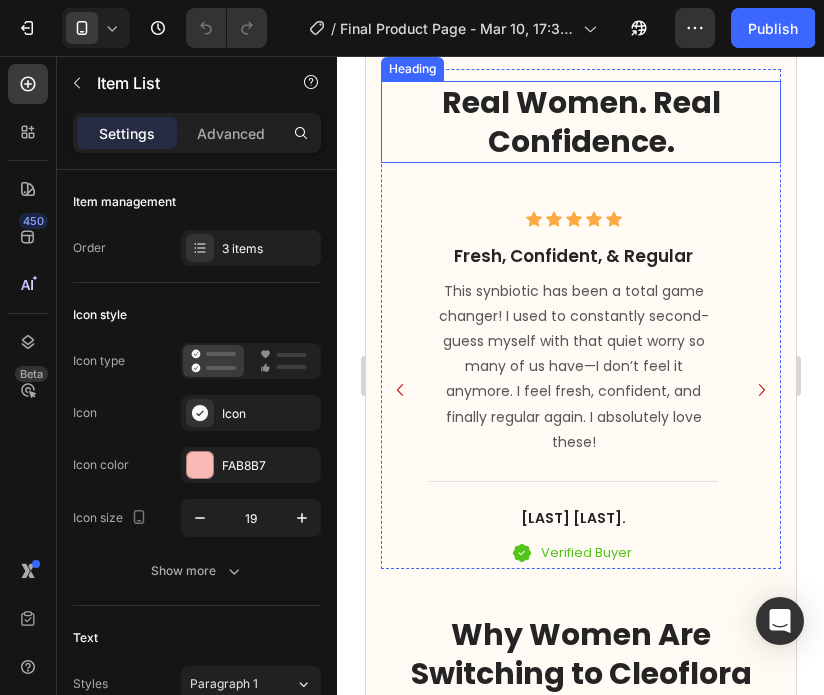 scroll, scrollTop: 2115, scrollLeft: 0, axis: vertical 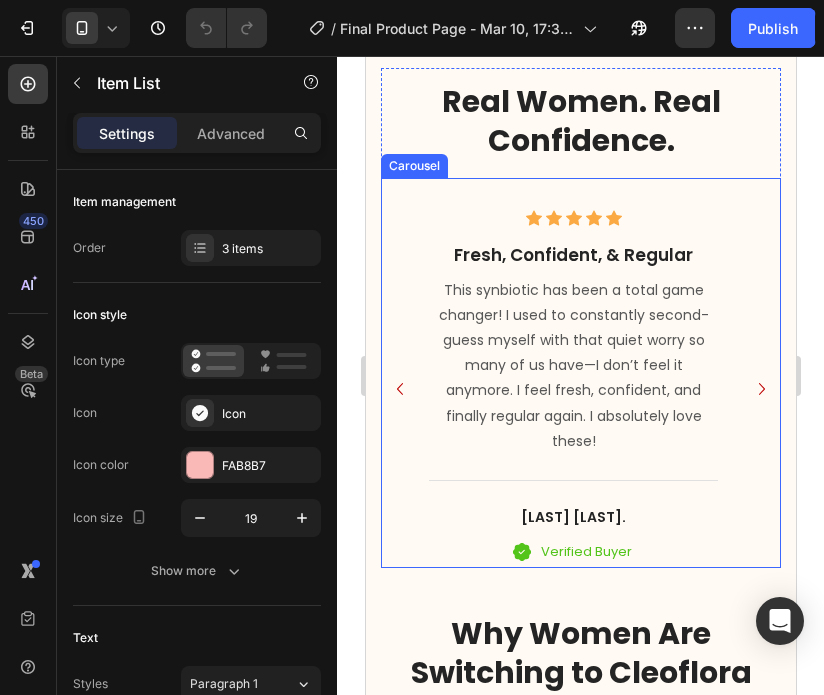 click 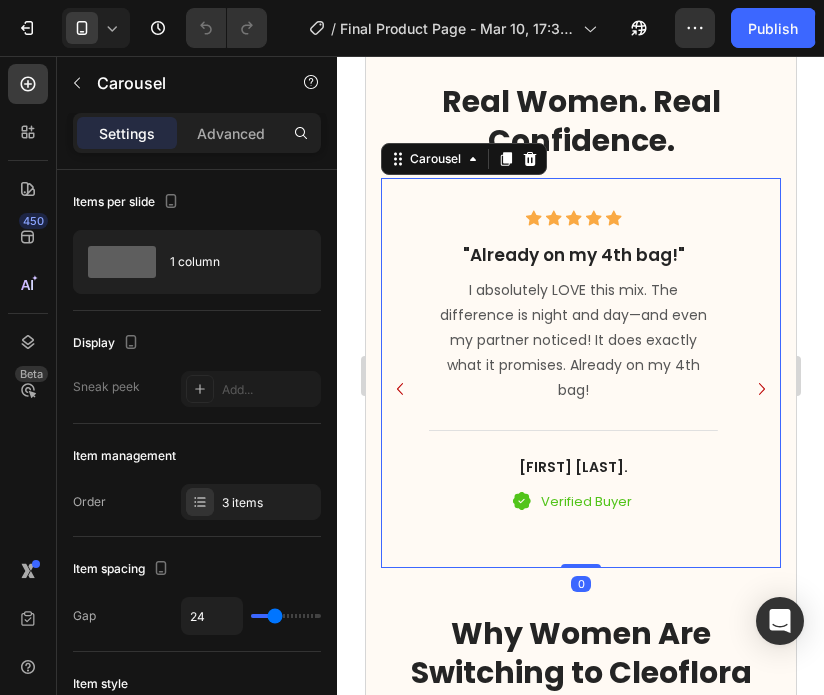 click 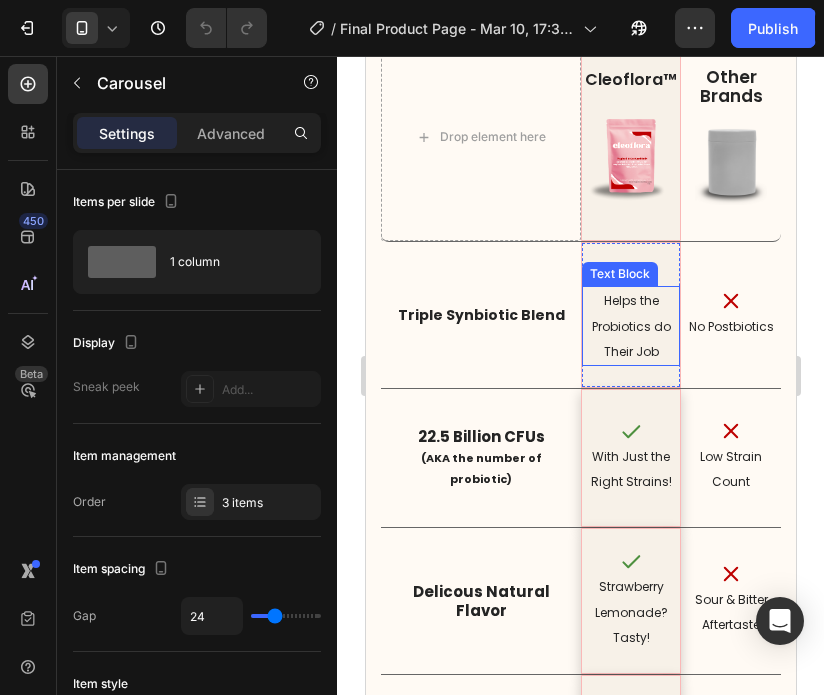 scroll, scrollTop: 2824, scrollLeft: 0, axis: vertical 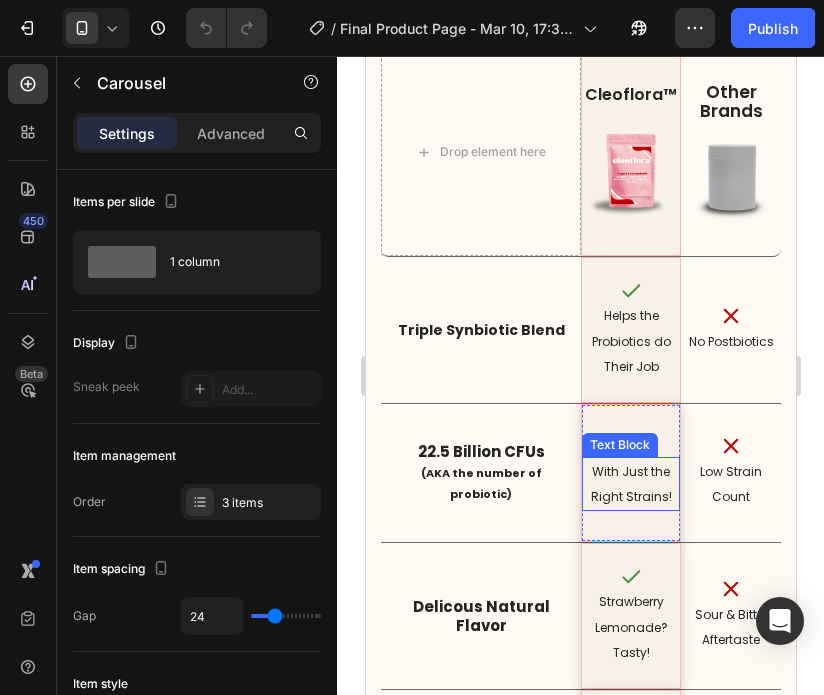 click on "With Just the Right Strains!" at bounding box center [630, 484] 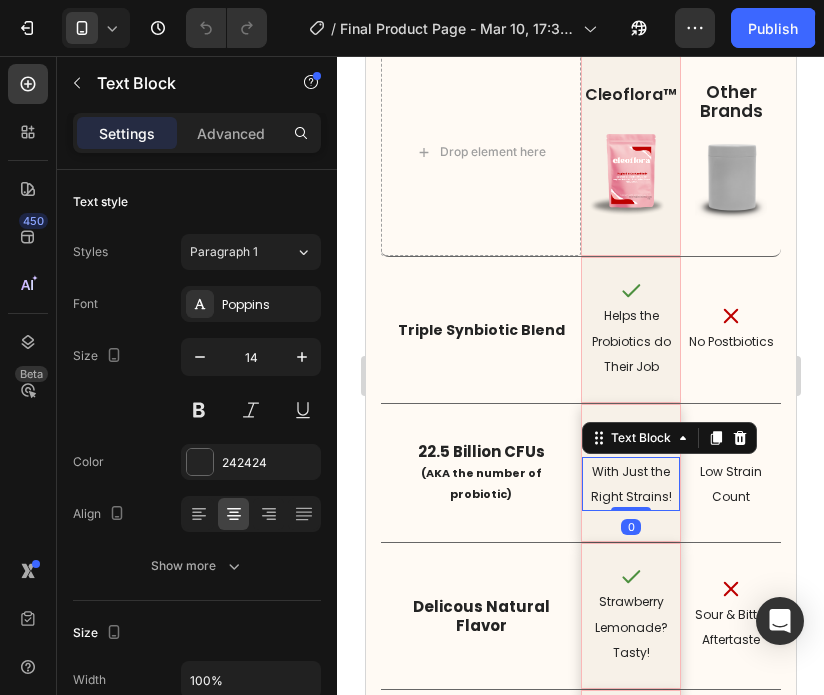 click on "With Just the Right Strains!" at bounding box center [630, 484] 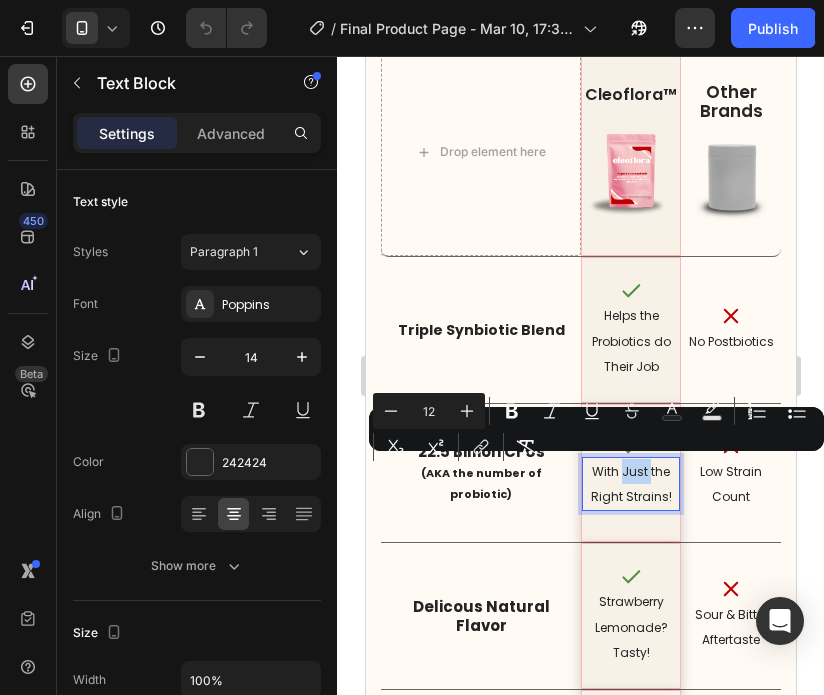 click on "With Just the Right Strains!" at bounding box center [630, 484] 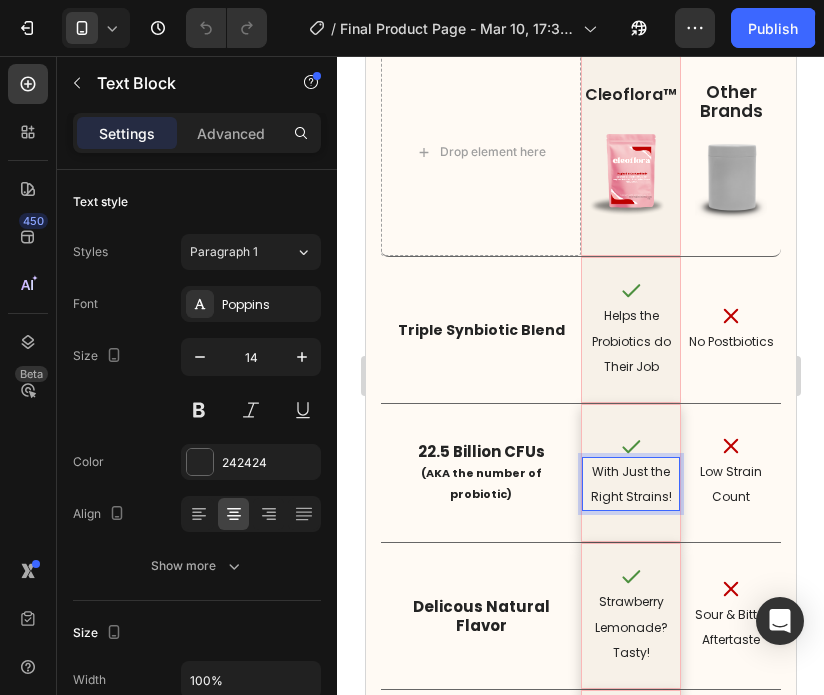 click on "With Just the Right Strains!" at bounding box center (630, 484) 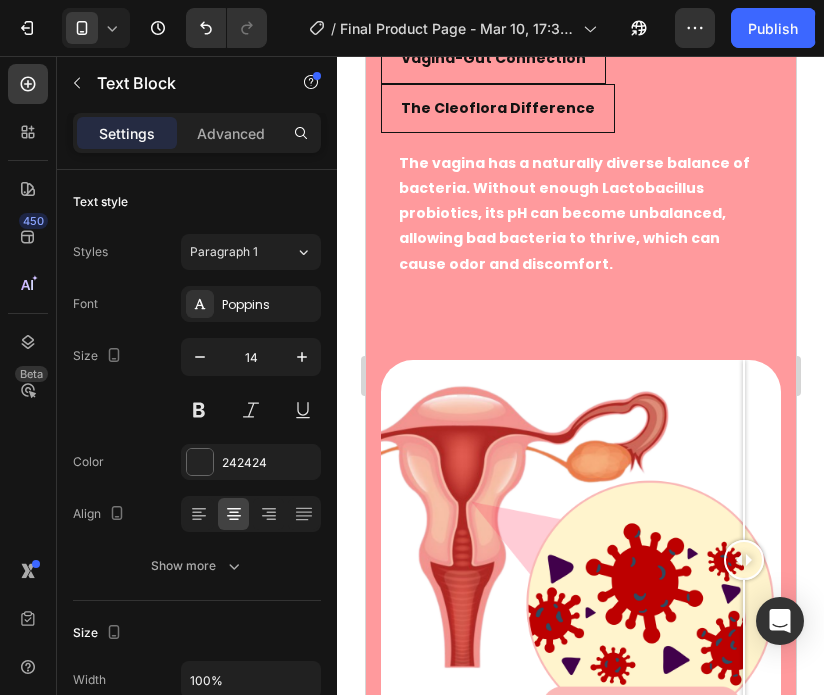 scroll, scrollTop: 5066, scrollLeft: 0, axis: vertical 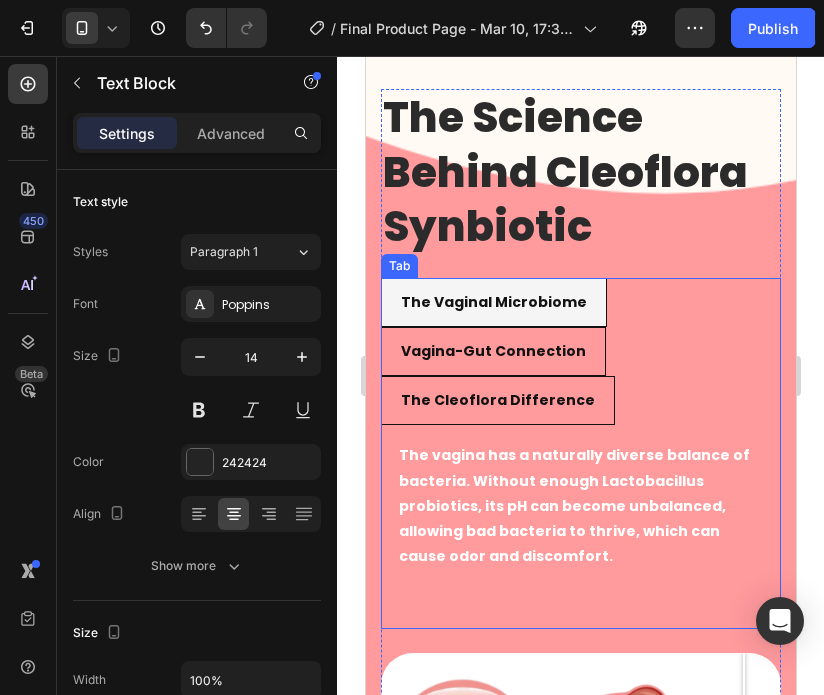 click on "Vagina-Gut Connection" at bounding box center [492, 351] 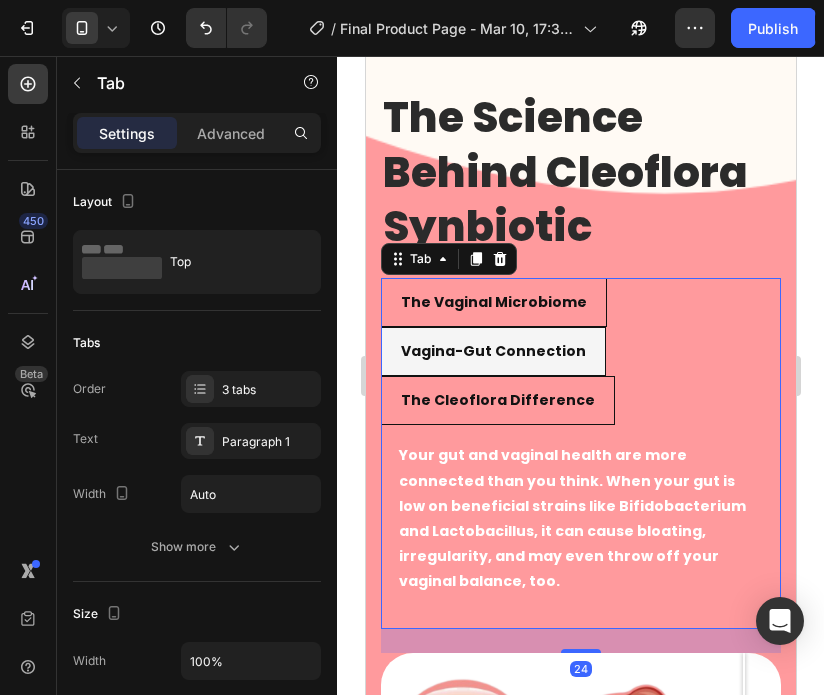 click on "The Cleoflora Difference" at bounding box center [497, 400] 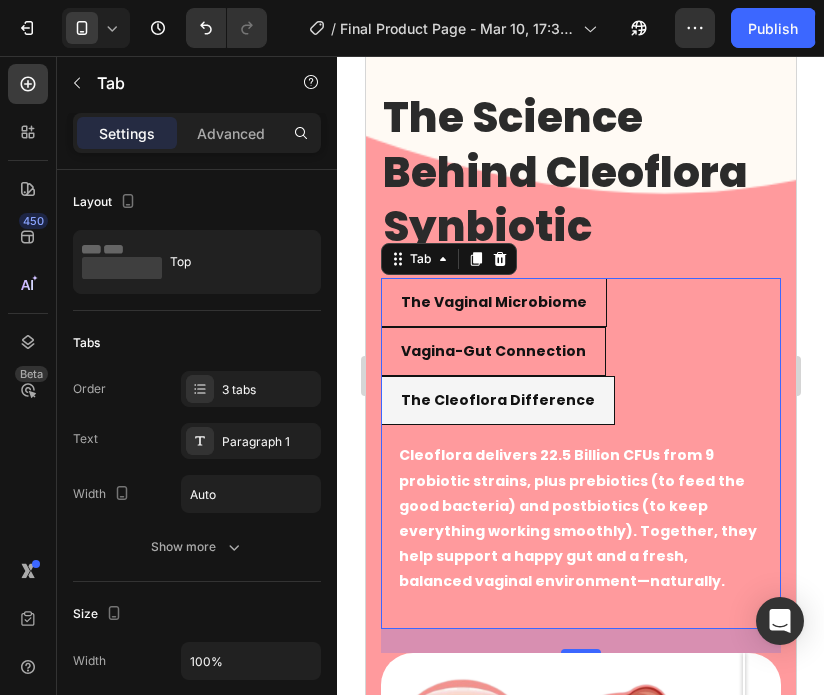 click on "The Vaginal Microbiome" at bounding box center [493, 302] 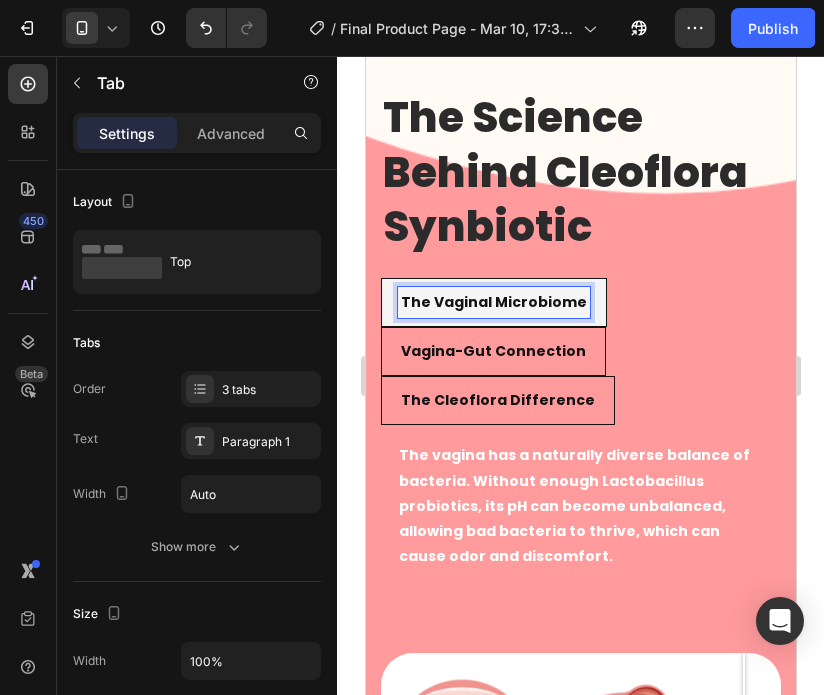 click on "Vagina-Gut Connection" at bounding box center [492, 351] 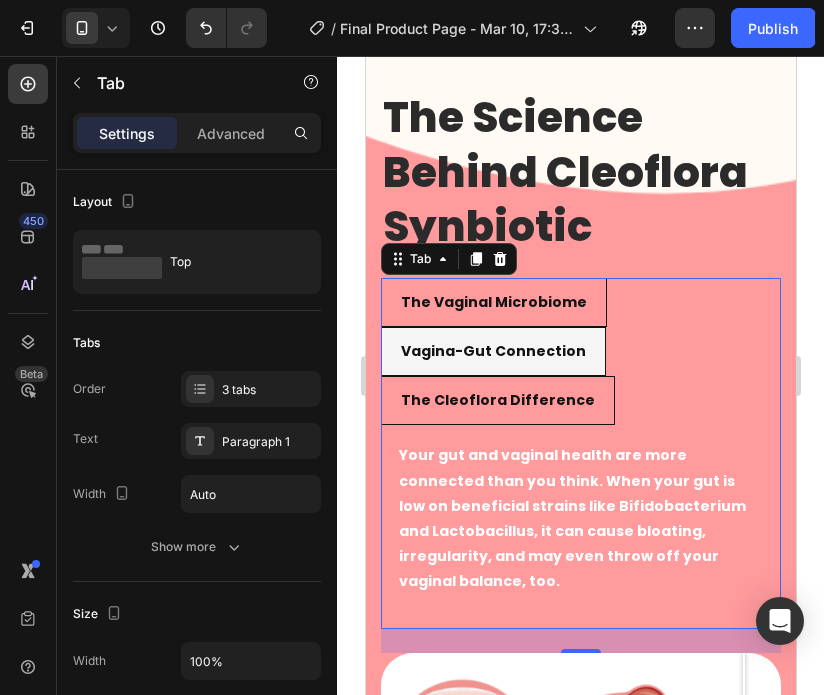 click on "The Cleoflora Difference" at bounding box center [497, 400] 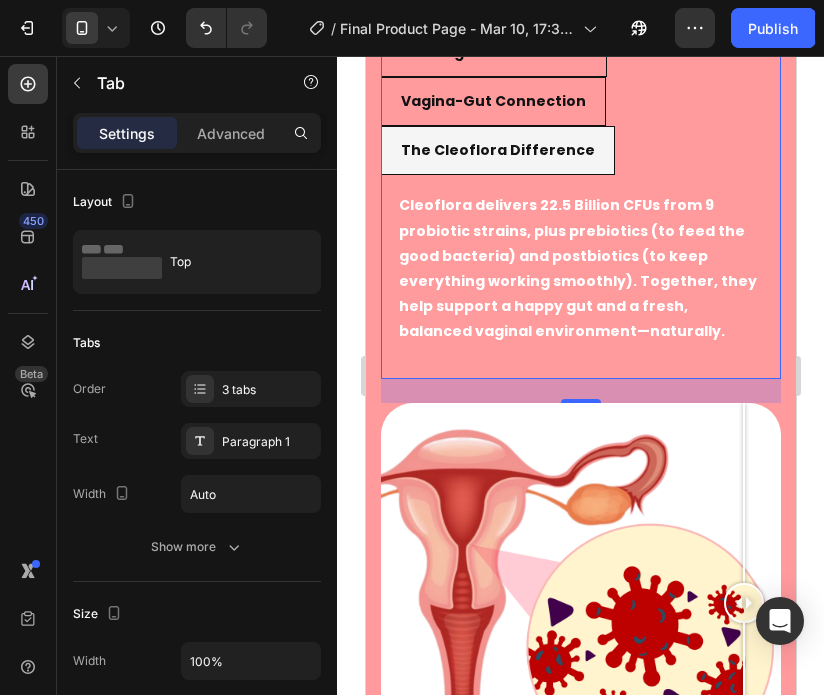 scroll, scrollTop: 5319, scrollLeft: 0, axis: vertical 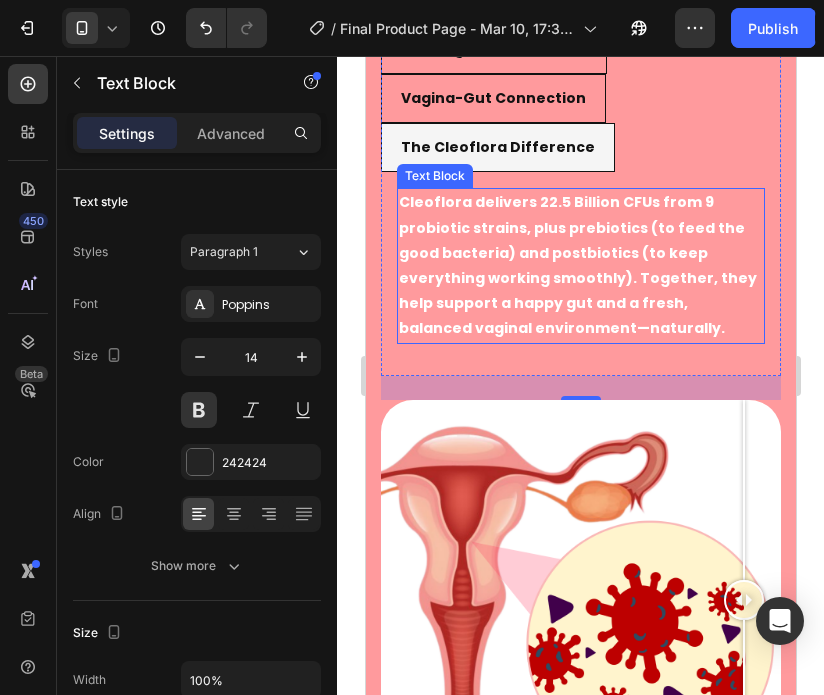 click on "Cleoflora delivers 22.5 Billion CFUs from 9 probiotic strains, plus prebiotics (to feed the good bacteria) and postbiotics (to keep everything working smoothly). Together, they help support a happy gut and a fresh, balanced vaginal environment—naturally." at bounding box center (578, 265) 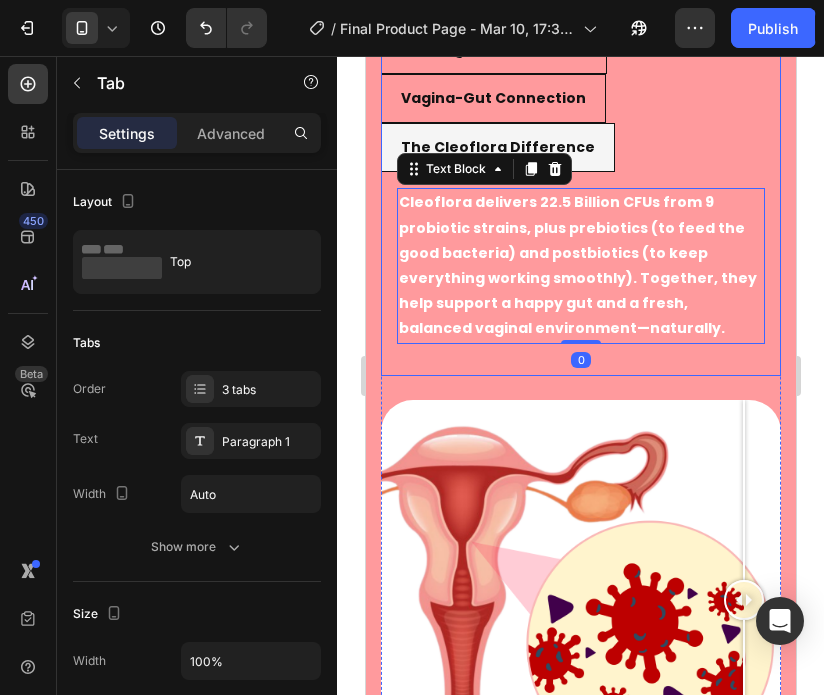 click on "The Vaginal Microbiome  Vagina-Gut Connection  The Cleoflora Difference The vagina has a naturally diverse balance of bacteria. Without enough Lactobacillus probiotics, its pH can become unbalanced, allowing bad bacteria to thrive, which can cause odor and discomfort.   Text Block Your gut and vaginal health are more connected than you think. When your gut is low on beneficial strains like Bifidobacterium and Lactobacillus, it can cause bloating, irregularity, and may even throw off your vaginal balance, too. Text Block Cleoflora delivers 22.5 Billion CFUs from 9 probiotic strains, plus prebiotics (to feed the good bacteria) and postbiotics (to keep everything working smoothly). Together, they help support a happy gut and a fresh, balanced vaginal environment—naturally. Text Block   0 Tab" at bounding box center [580, 200] 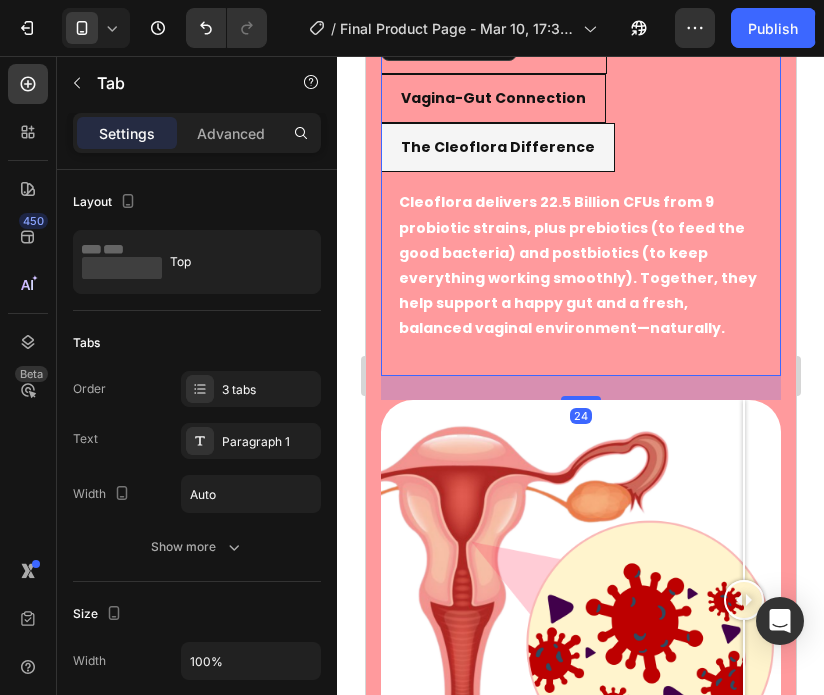 click on "Settings Advanced" at bounding box center (197, 141) 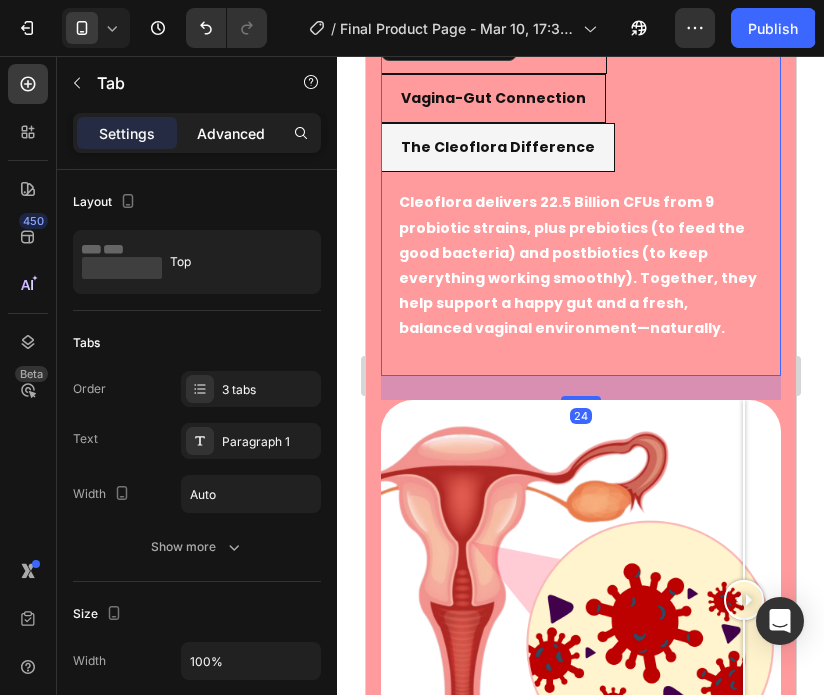 click on "Advanced" at bounding box center [231, 133] 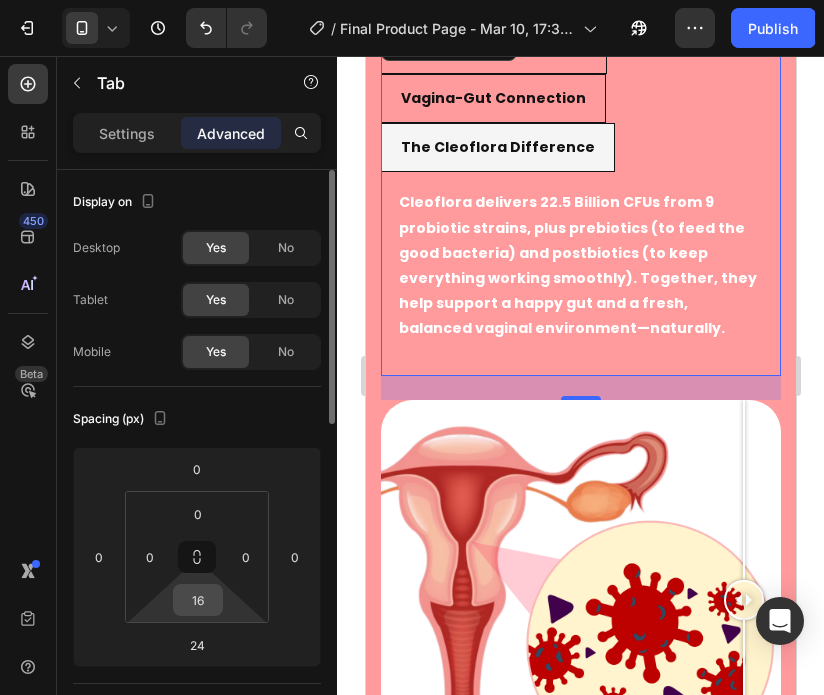 click on "16" at bounding box center [198, 600] 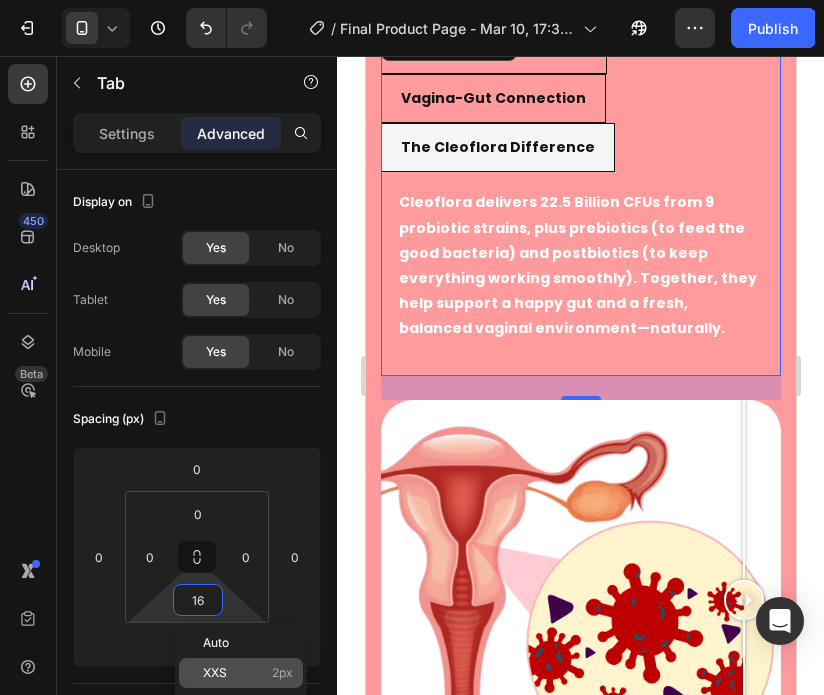 click on "XXS 2px" at bounding box center [248, 673] 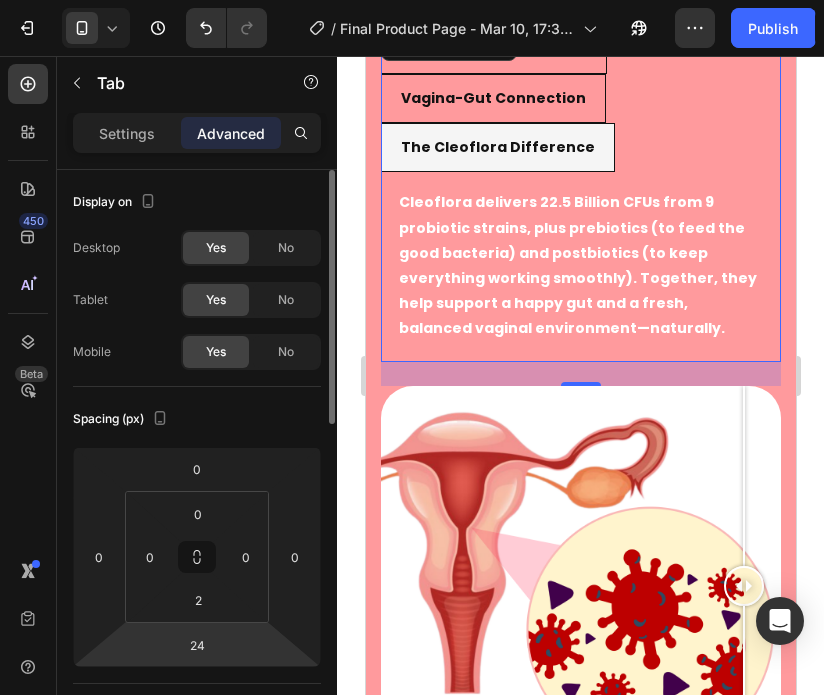 click on "7  Version history  /  Final Product Page - Mar 10, 17:33:07 Preview 1 product assigned  Save   Publish  450 Beta Sections(18) Elements(84) Section Element Hero Section Product Detail Brands Trusted Badges Guarantee Product Breakdown How to use Testimonials Compare Bundle FAQs Social Proof Brand Story Product List Collection Blog List Contact Sticky Add to Cart Custom Footer Browse Library 450 Layout
Row
Row
Row
Row Text
Heading
Text Block Button
Button
Button Media
Image
Image" at bounding box center (412, 0) 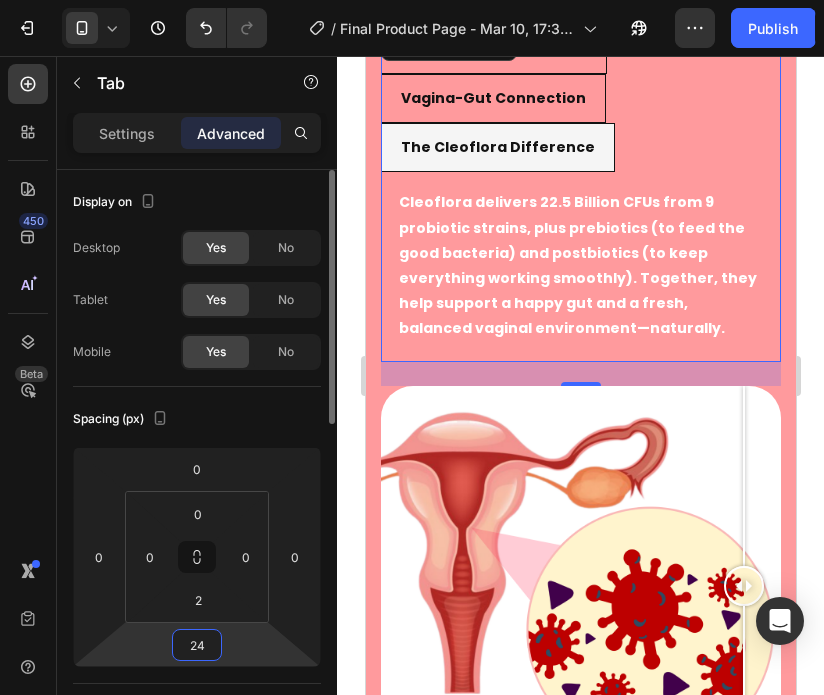 click on "24" at bounding box center (197, 645) 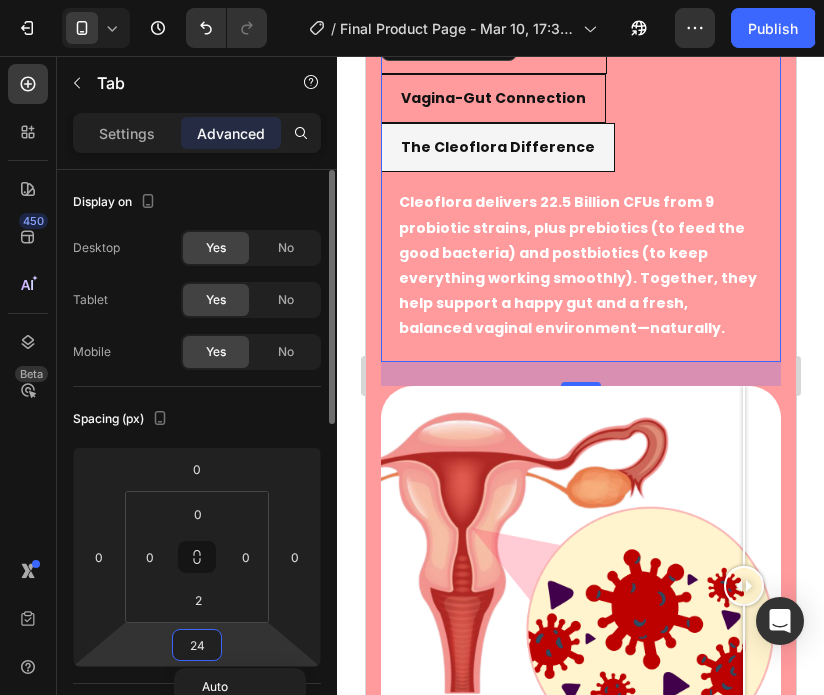 click on "24" at bounding box center (197, 645) 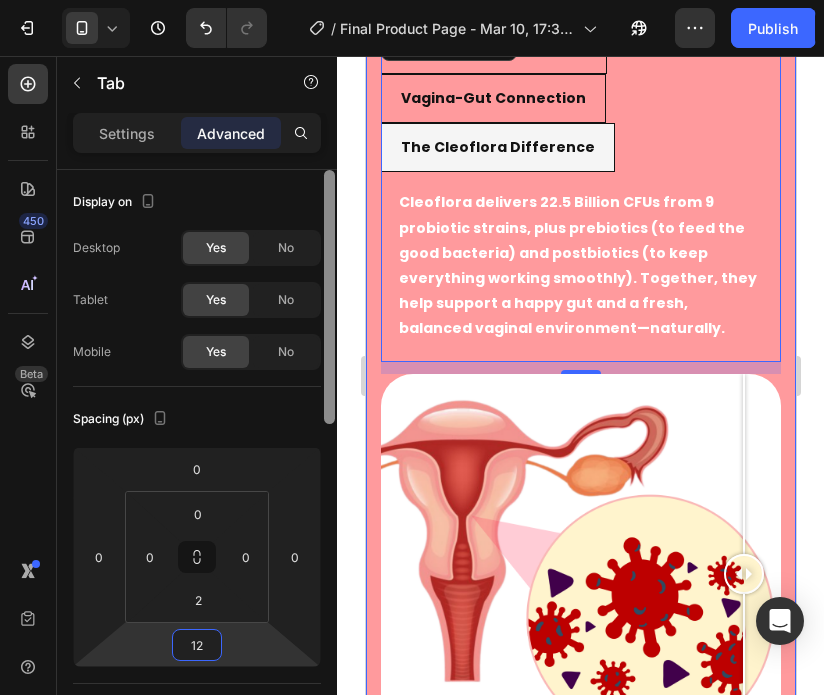 type on "12" 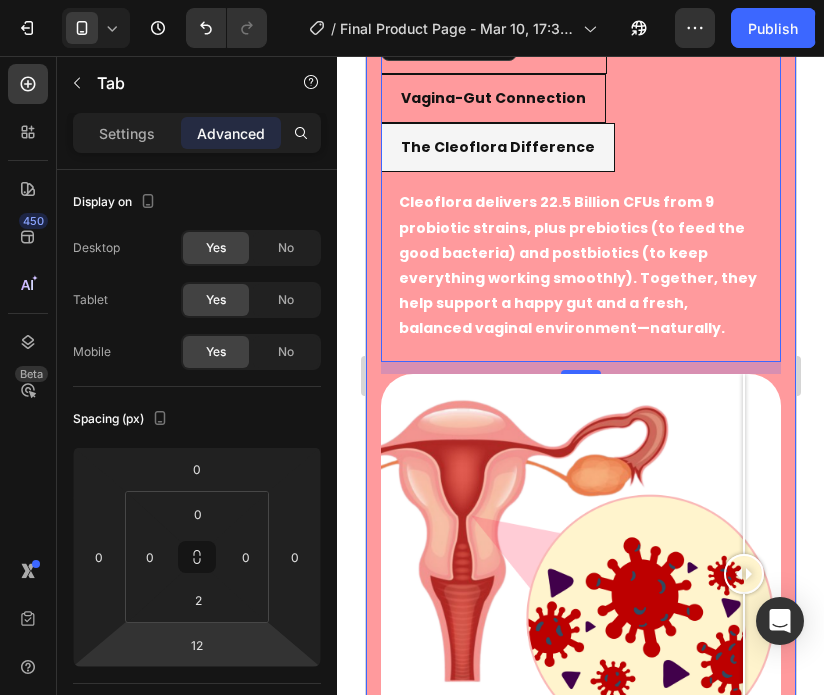 click at bounding box center (329, 1043) 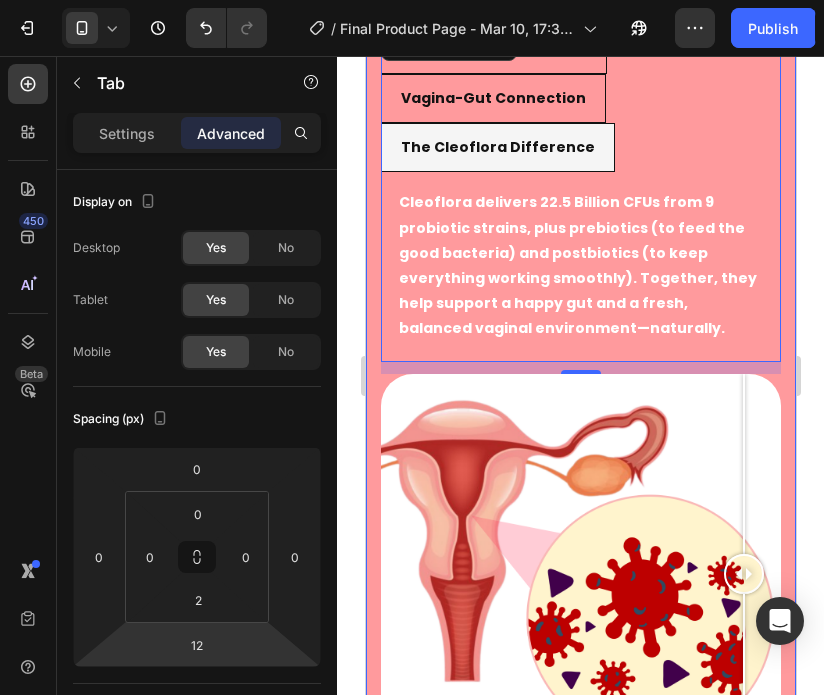 scroll, scrollTop: 582, scrollLeft: 0, axis: vertical 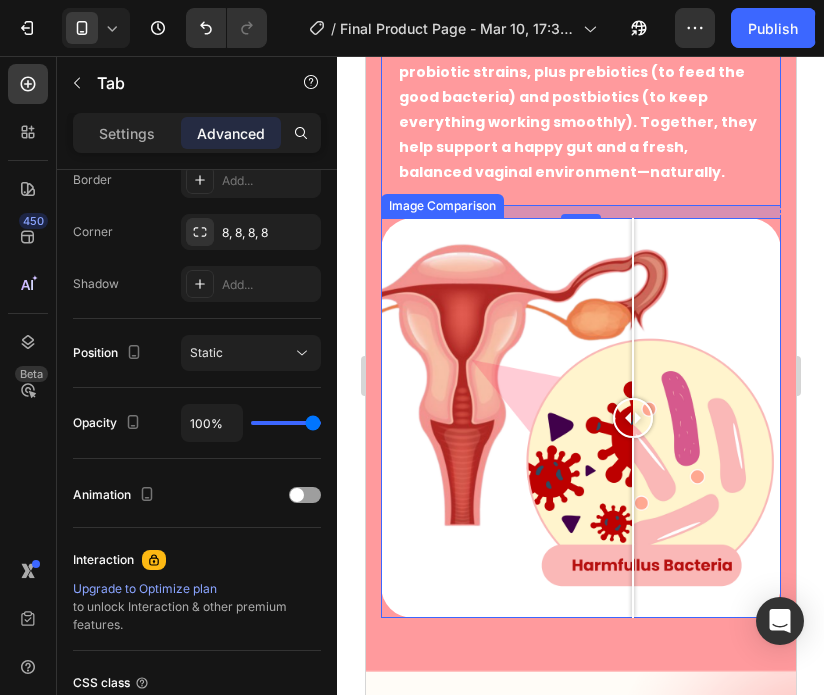 drag, startPoint x: 717, startPoint y: 415, endPoint x: 630, endPoint y: 398, distance: 88.64536 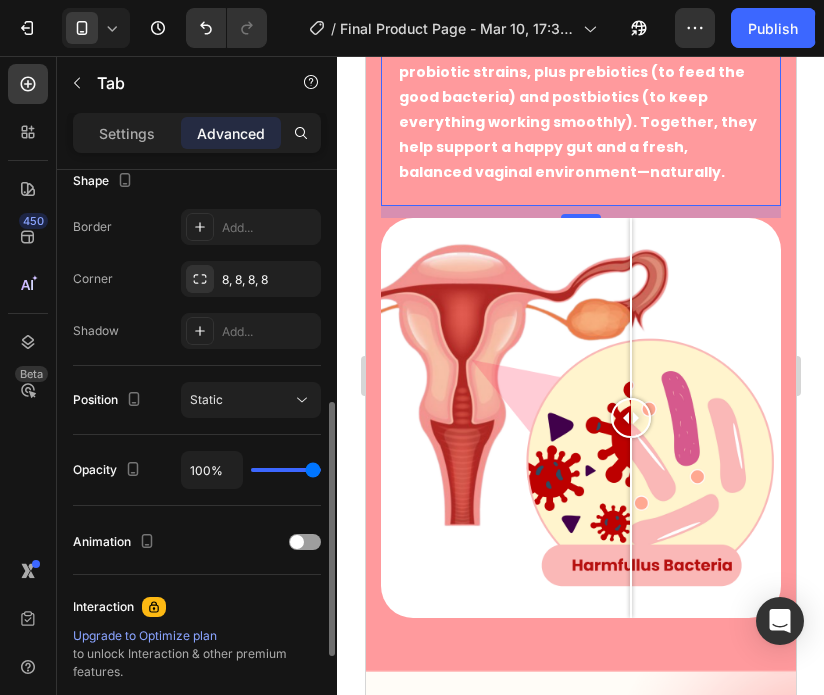 scroll, scrollTop: 534, scrollLeft: 0, axis: vertical 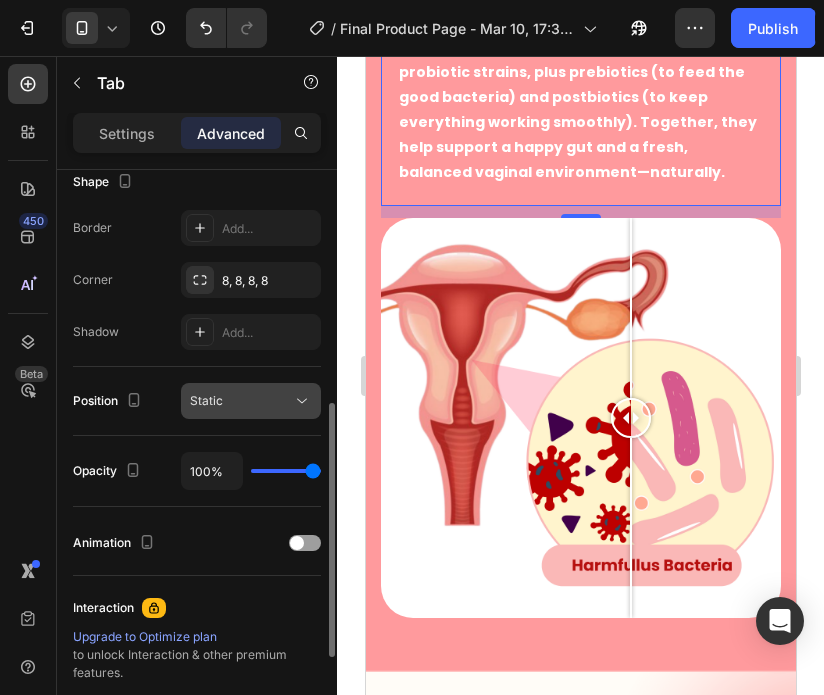 click 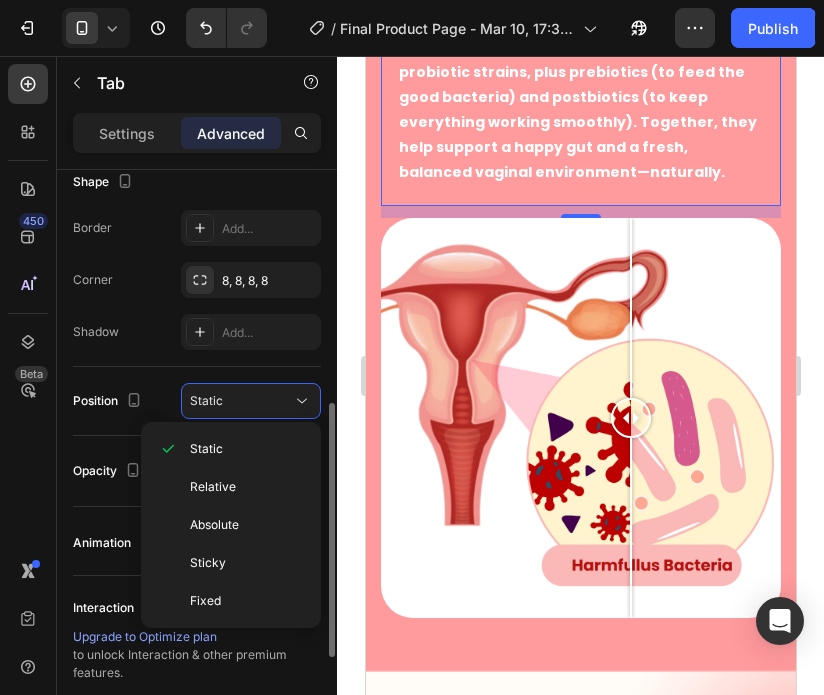 click on "Position Static" 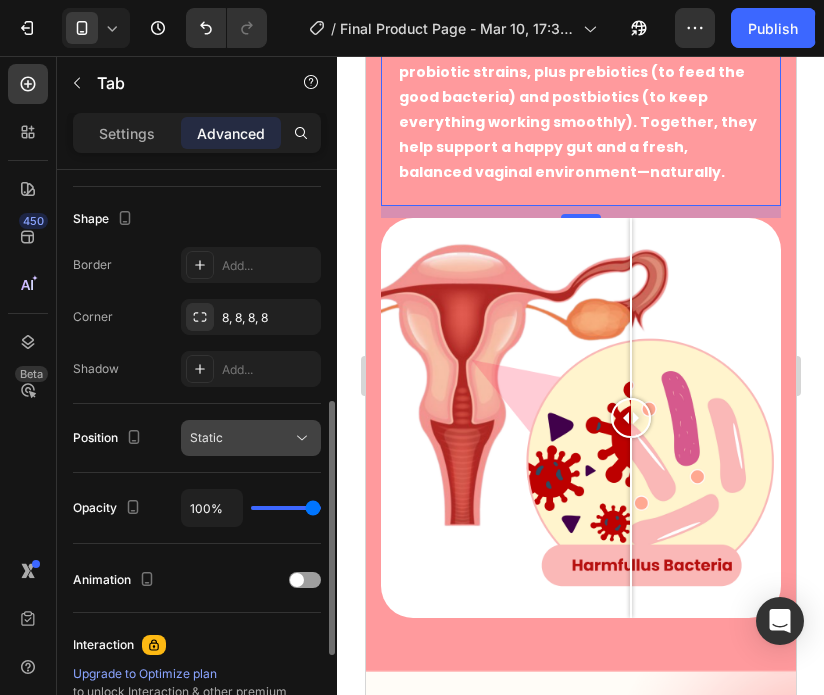 scroll, scrollTop: 489, scrollLeft: 0, axis: vertical 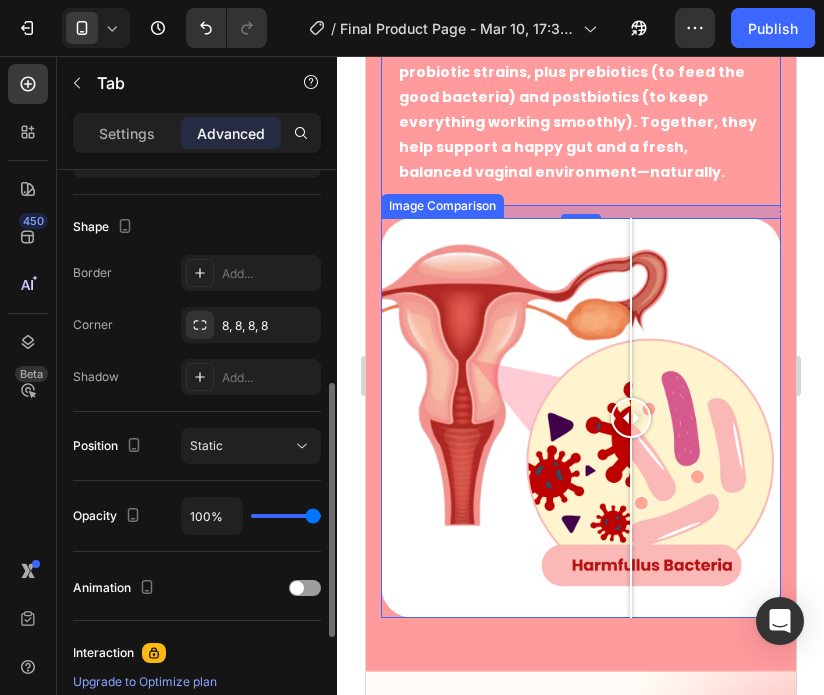 click at bounding box center (580, 418) 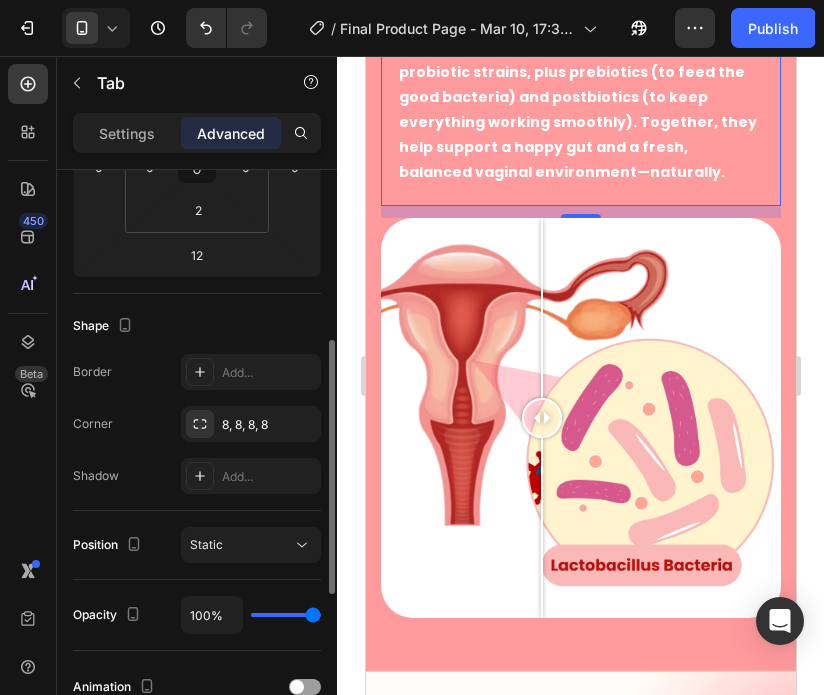scroll, scrollTop: 389, scrollLeft: 0, axis: vertical 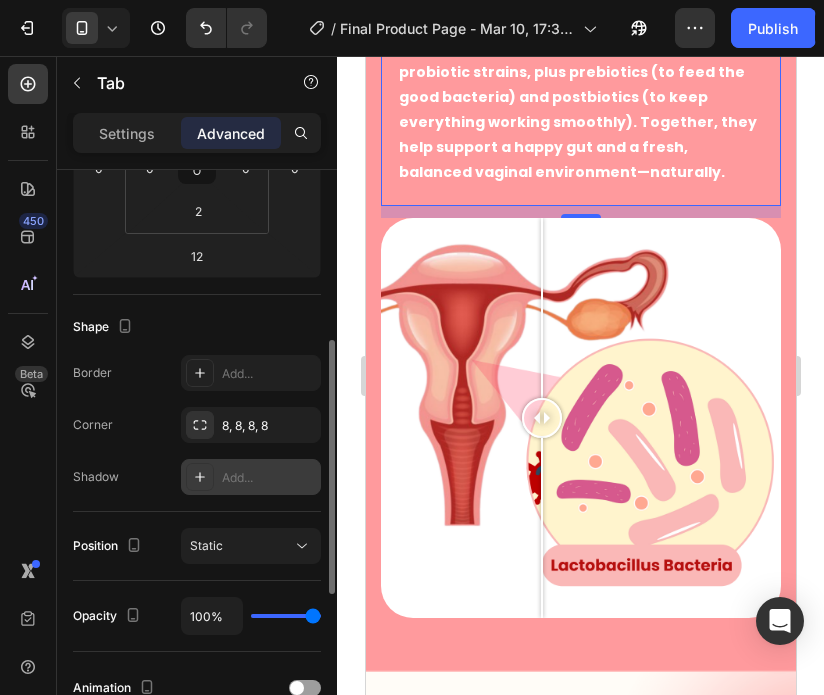 click on "Add..." at bounding box center (269, 478) 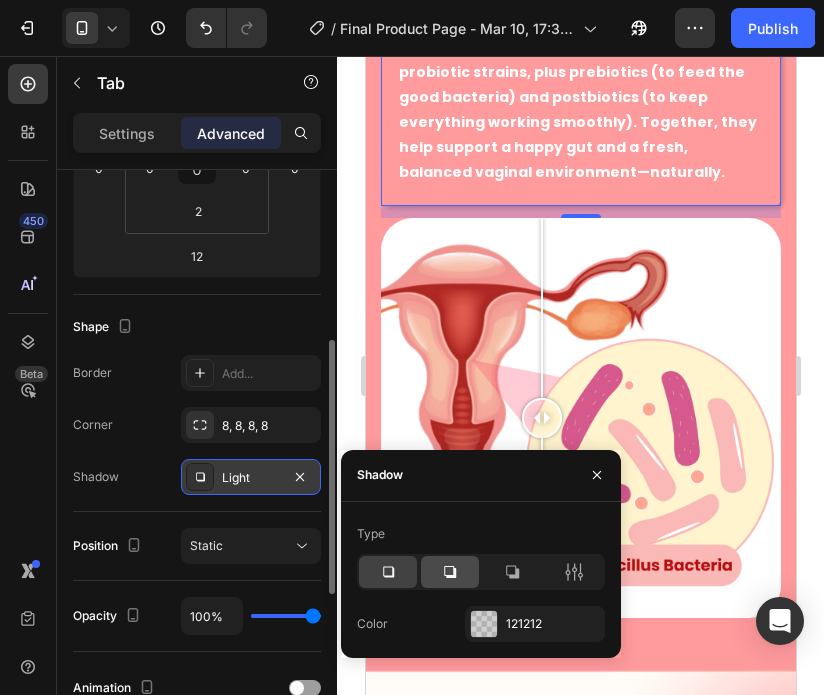 click 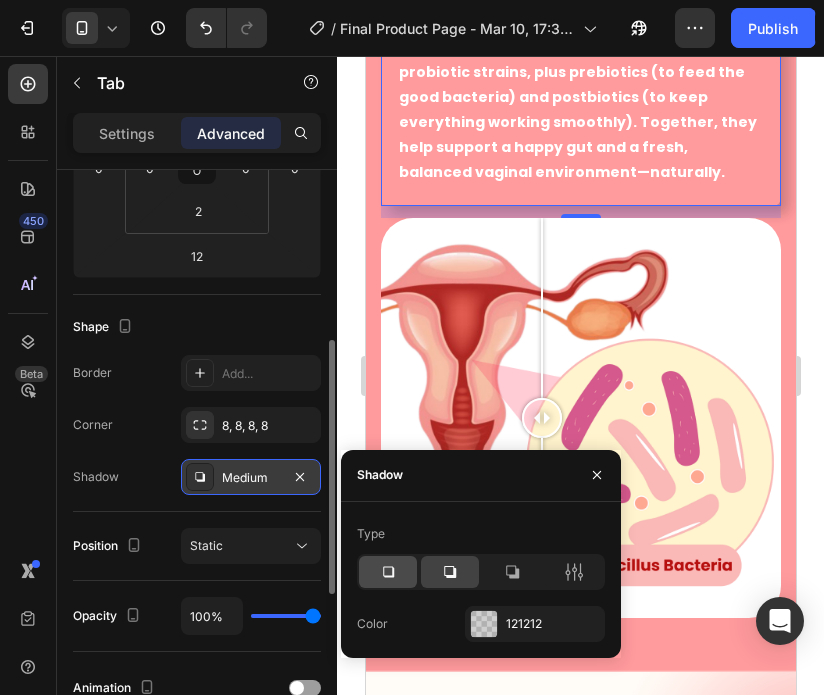click 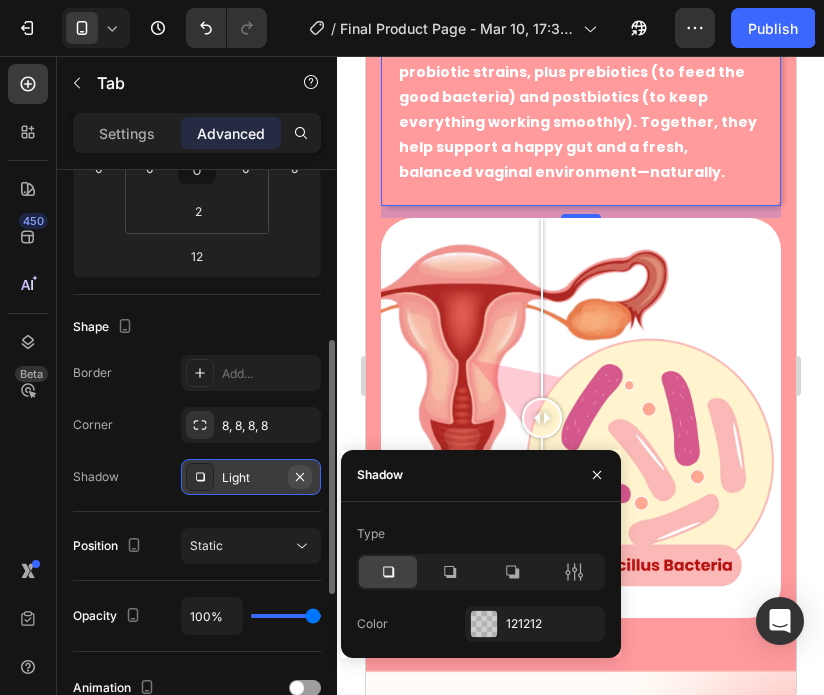 click 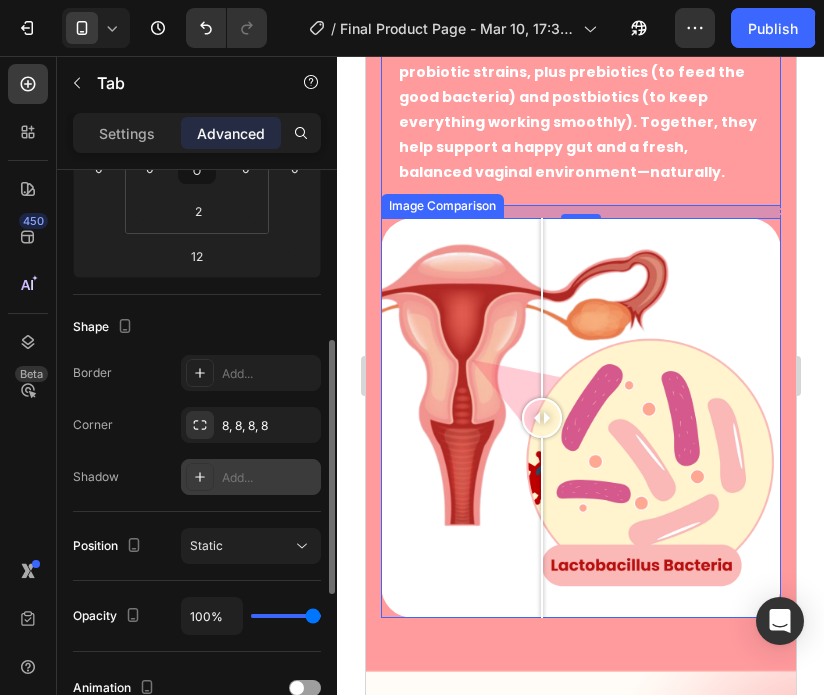 click at bounding box center [580, 418] 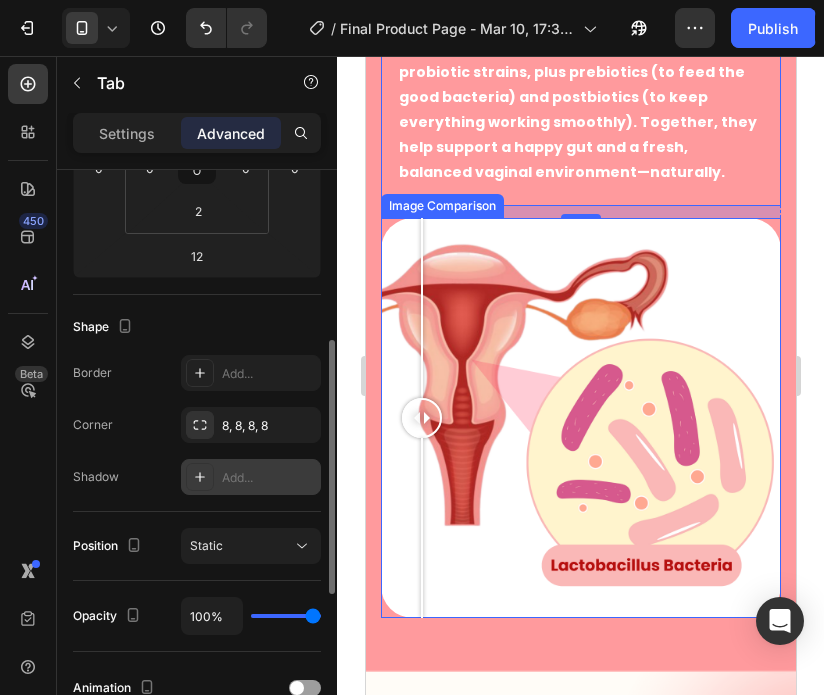 click at bounding box center [580, 418] 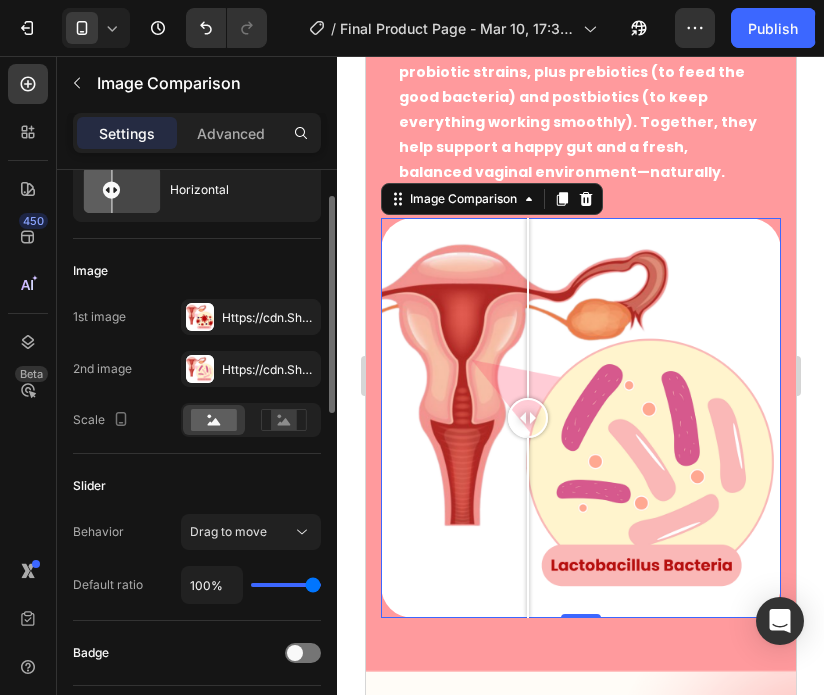scroll, scrollTop: 75, scrollLeft: 0, axis: vertical 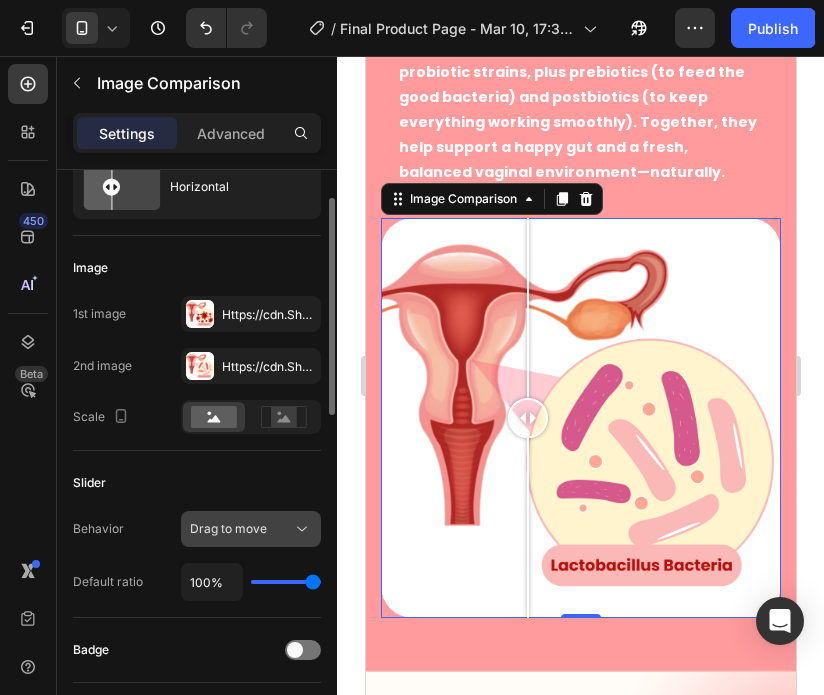 click on "Drag to move" 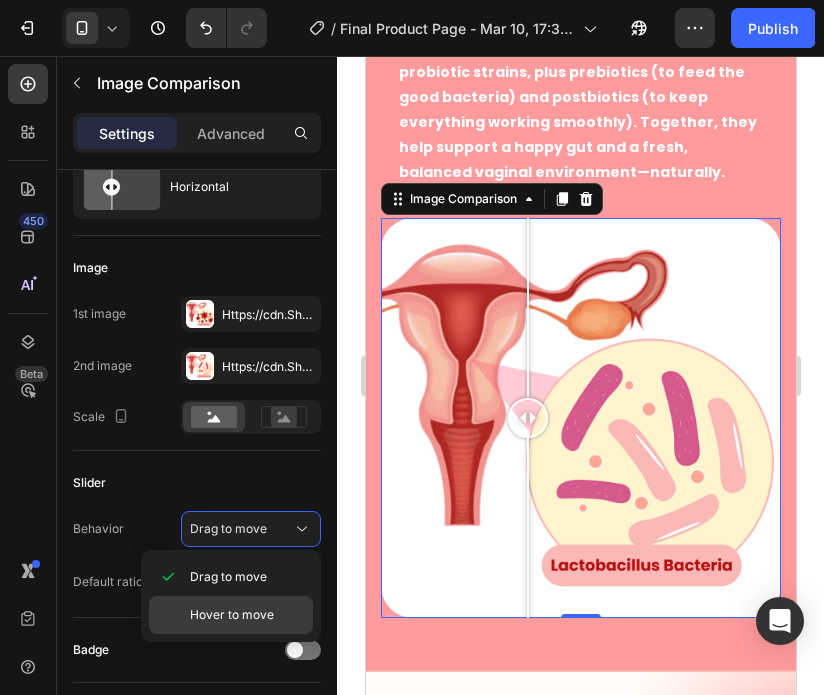 click on "Hover to move" at bounding box center [232, 615] 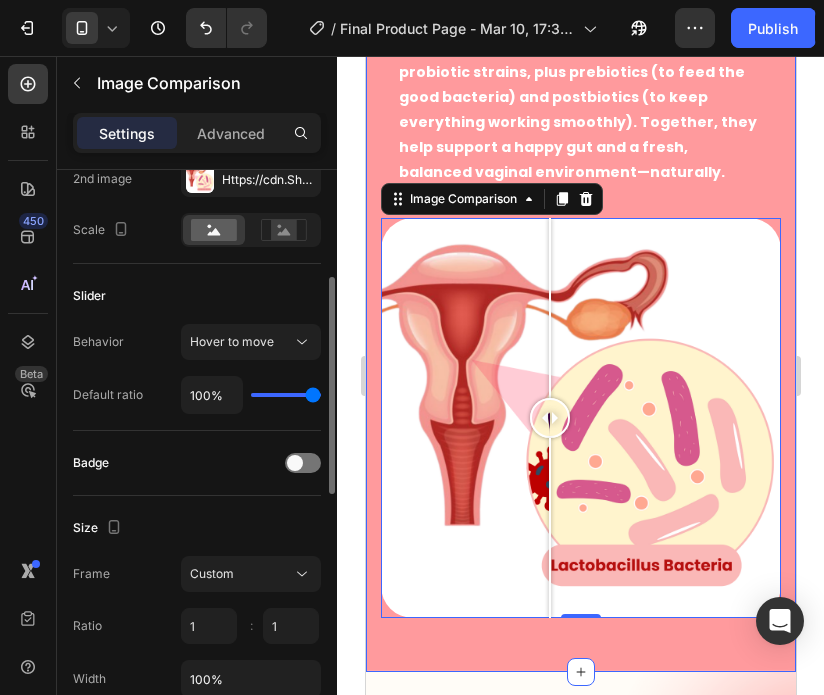 scroll, scrollTop: 269, scrollLeft: 0, axis: vertical 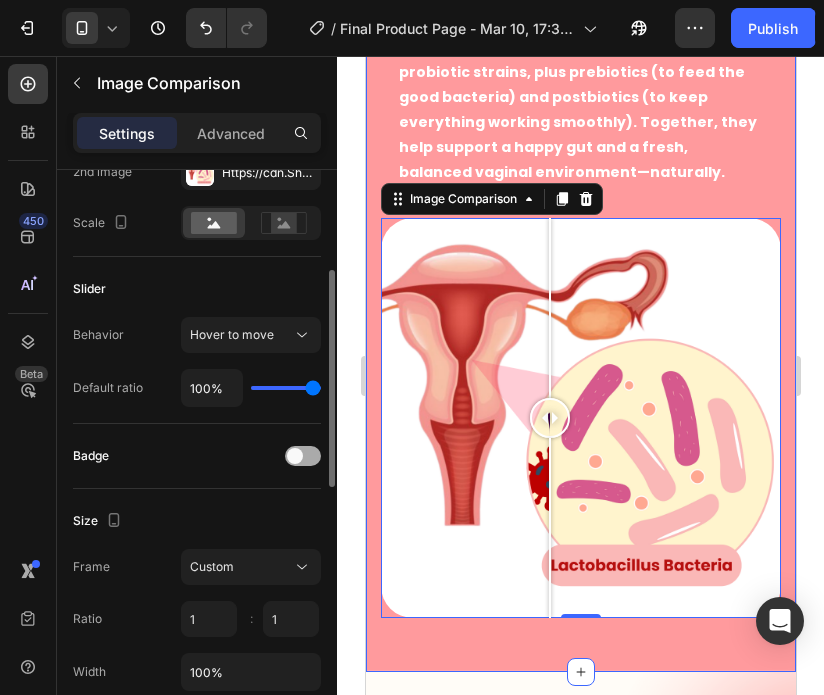 click at bounding box center [303, 456] 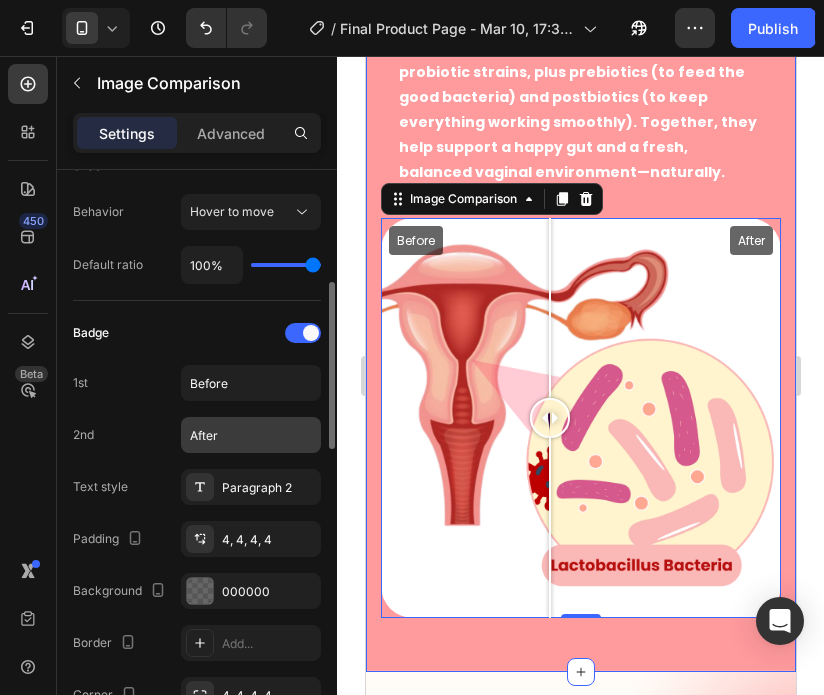 scroll, scrollTop: 392, scrollLeft: 0, axis: vertical 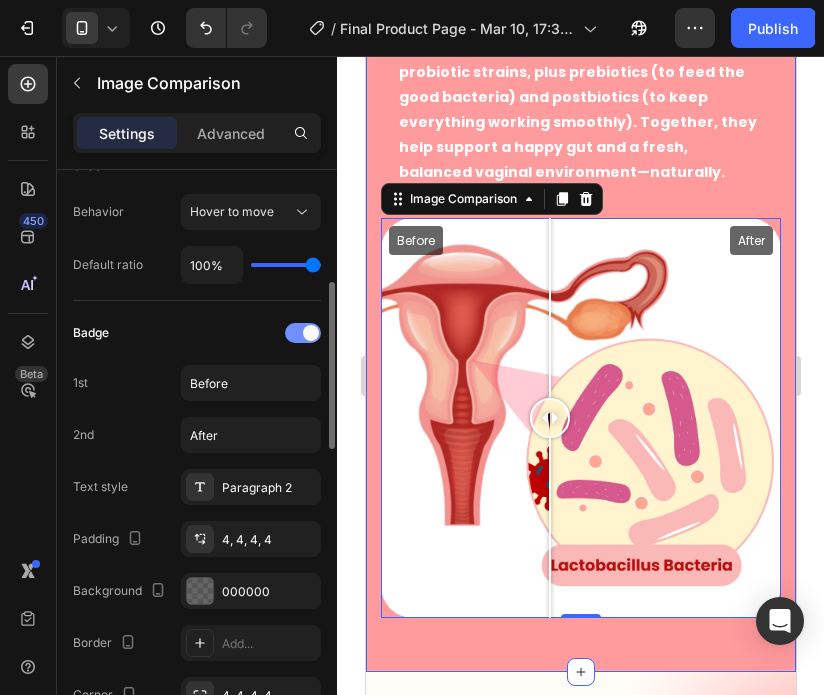 click at bounding box center (303, 333) 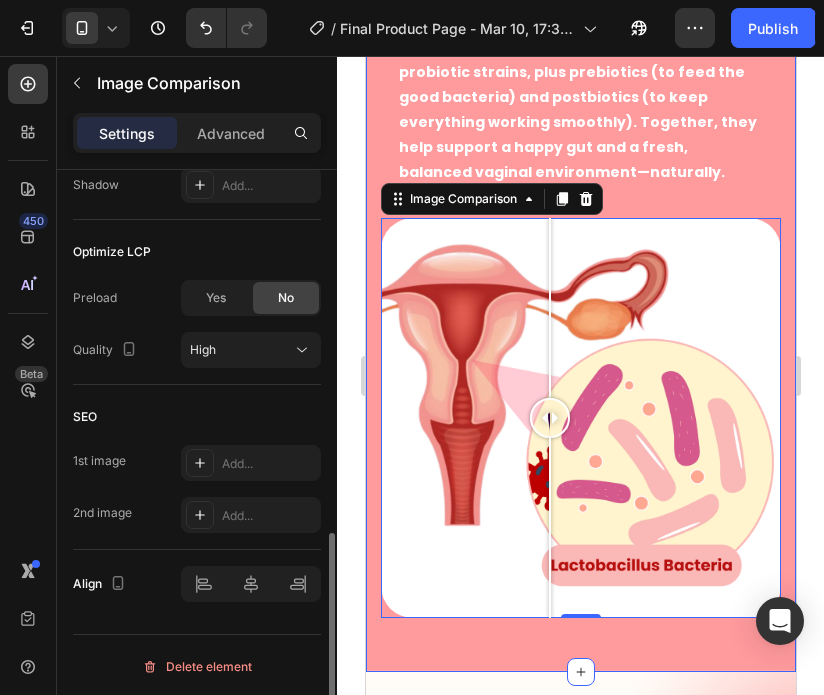 scroll, scrollTop: 973, scrollLeft: 0, axis: vertical 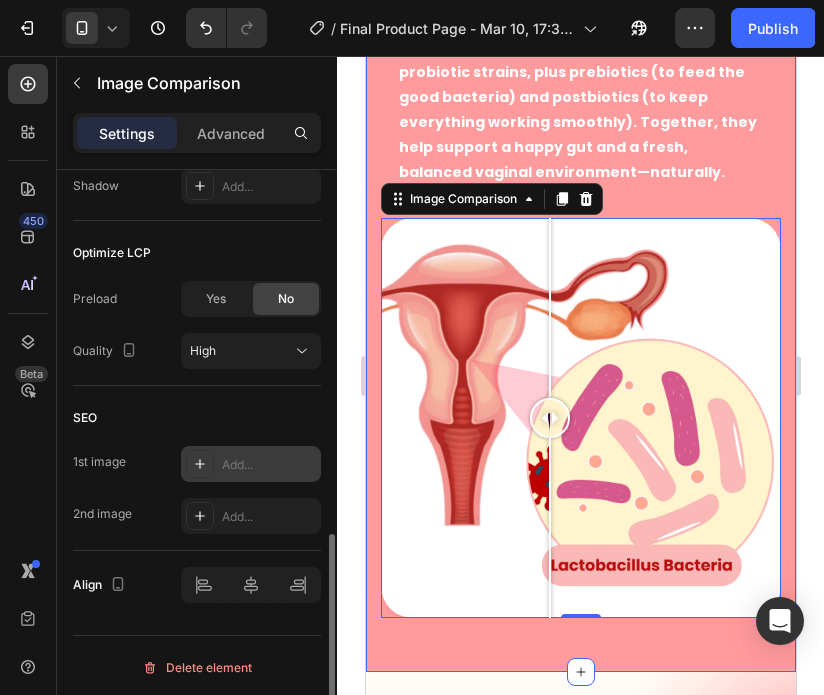 click on "Add..." at bounding box center [269, 465] 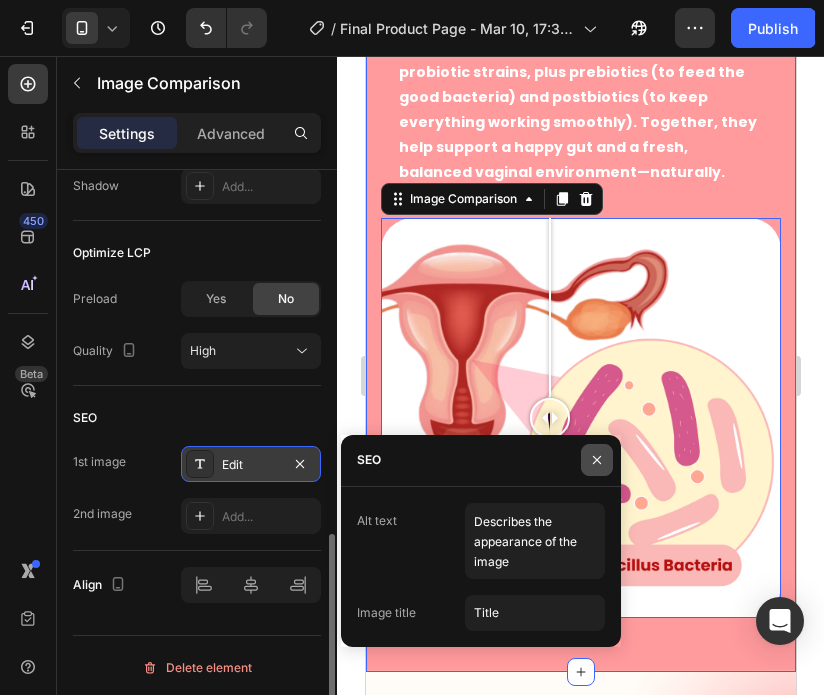 click 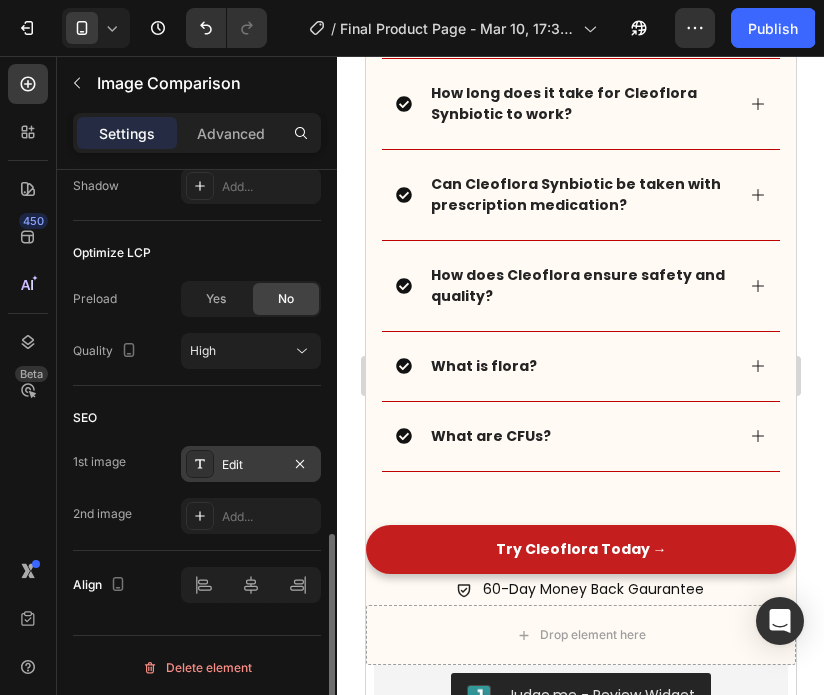 scroll, scrollTop: 6742, scrollLeft: 0, axis: vertical 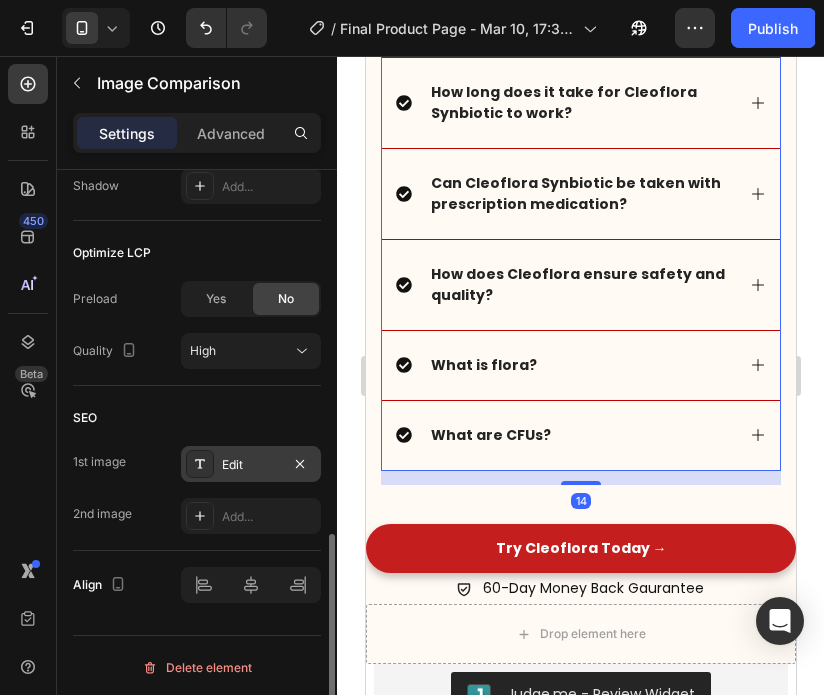 click on "What is flora?" at bounding box center (580, 365) 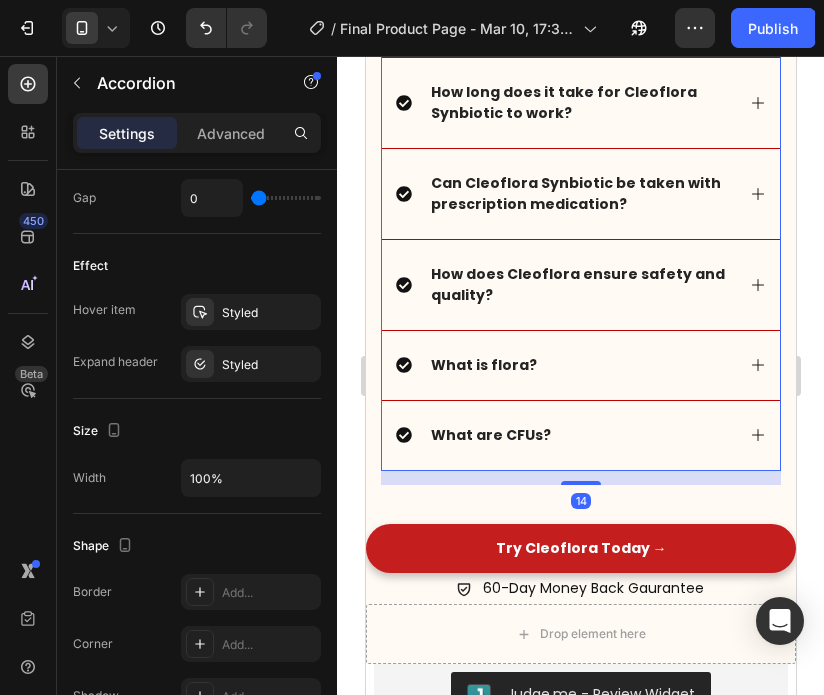 scroll, scrollTop: 0, scrollLeft: 0, axis: both 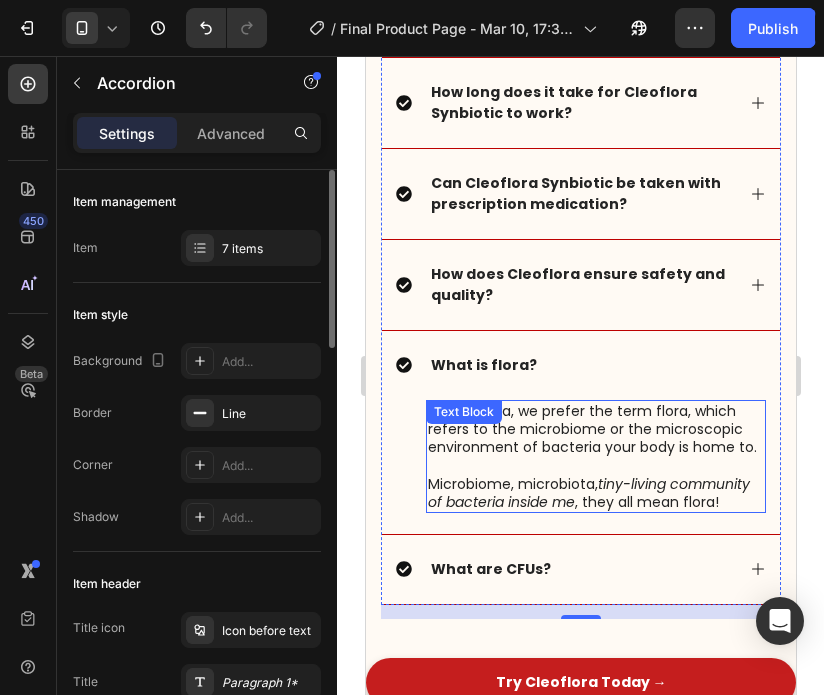 click on "At Cleoflora, we prefer the term flora, which refers to the microbiome or the microscopic environment of bacteria your body is home to.  Microbiome, microbiota,  tiny-living community of bacteria inside me , they all mean flora! Text Block" at bounding box center (595, 456) 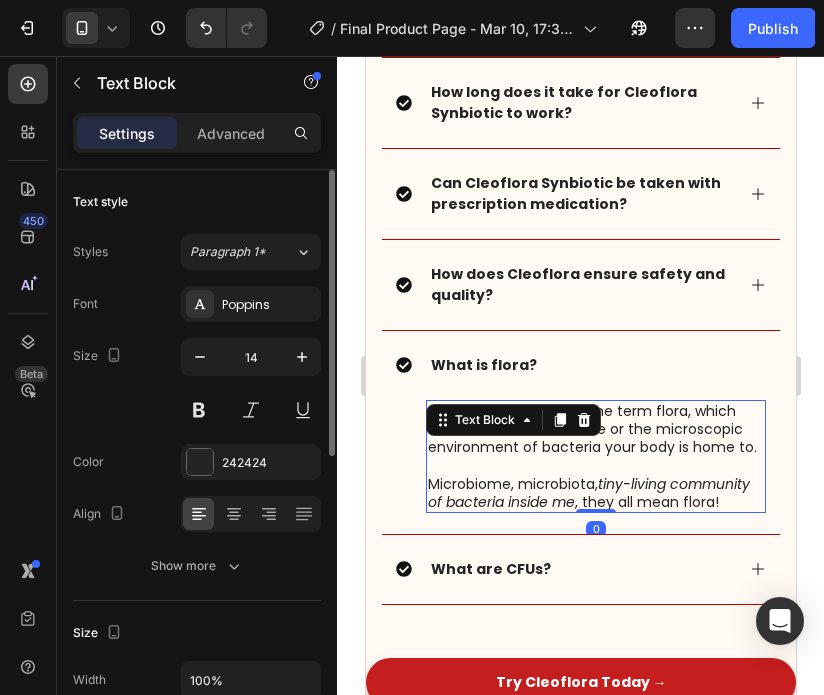 click on "Text Block" at bounding box center (484, 420) 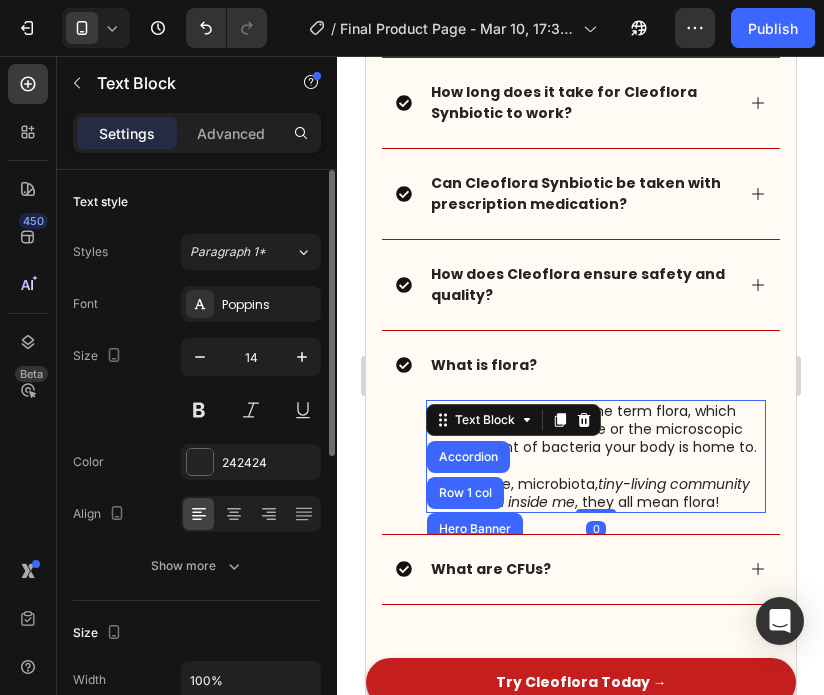 click on "tiny-living community of bacteria inside me" at bounding box center (588, 493) 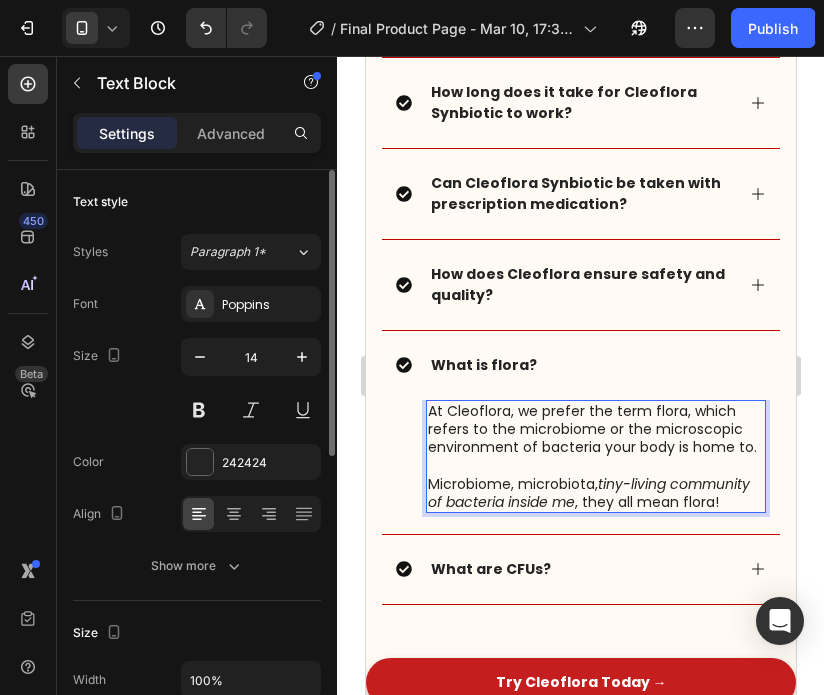 click on "At Cleoflora, we prefer the term flora, which refers to the microbiome or the microscopic environment of bacteria your body is home to.  Microbiome, microbiota,  tiny-living community of bacteria inside me , they all mean flora!" at bounding box center [595, 456] 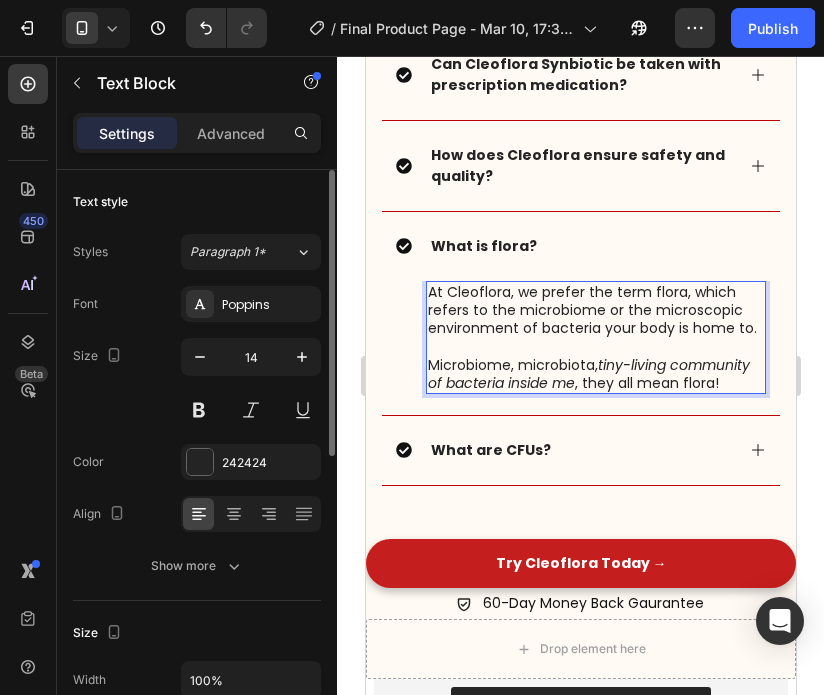 scroll, scrollTop: 6862, scrollLeft: 0, axis: vertical 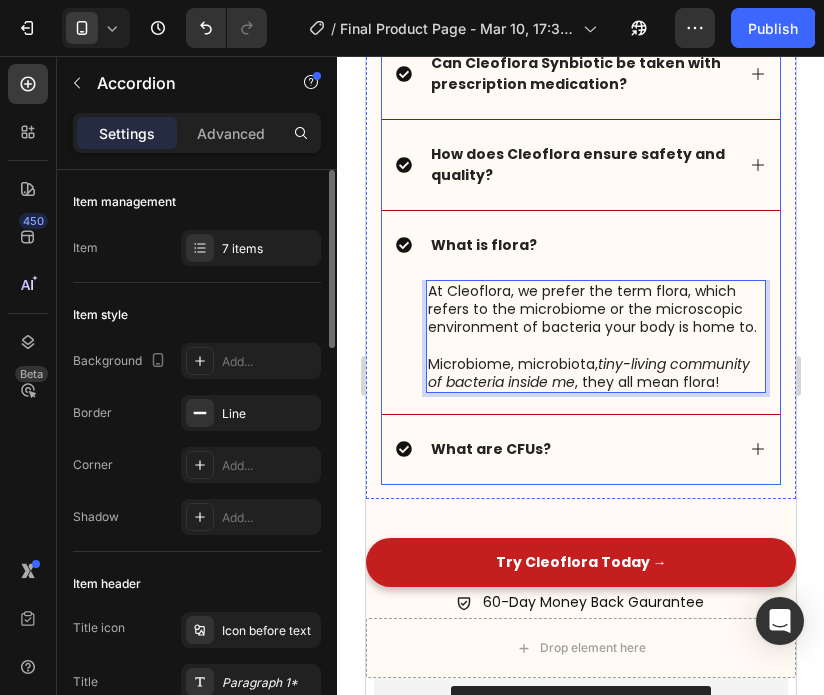 click on "What are CFUs?" at bounding box center (564, 449) 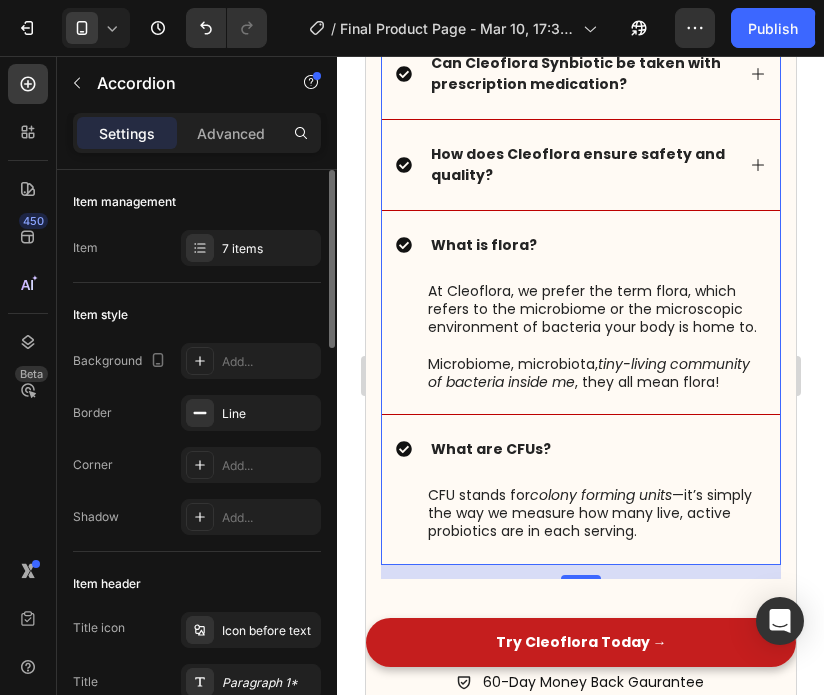 click on "What are CFUs?" at bounding box center (564, 449) 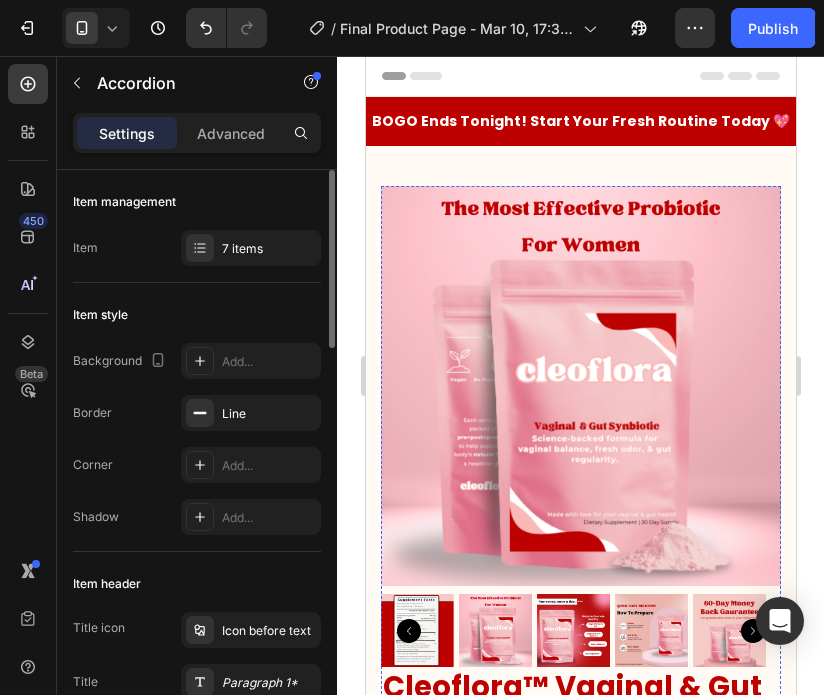 scroll, scrollTop: 0, scrollLeft: 0, axis: both 